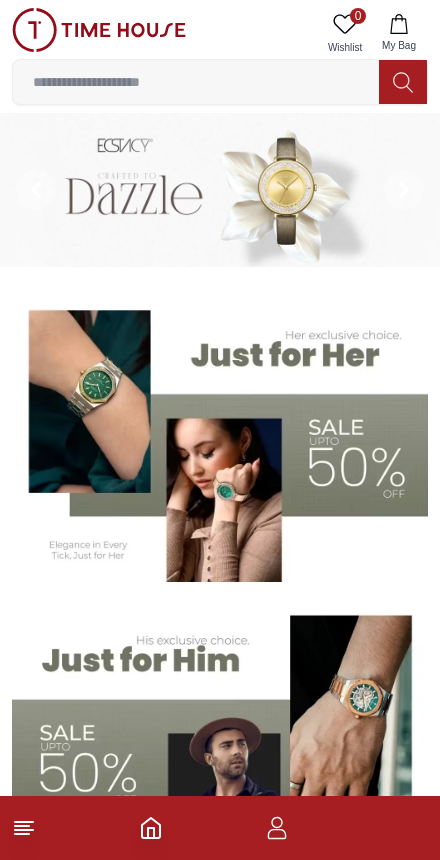 scroll, scrollTop: 0, scrollLeft: 0, axis: both 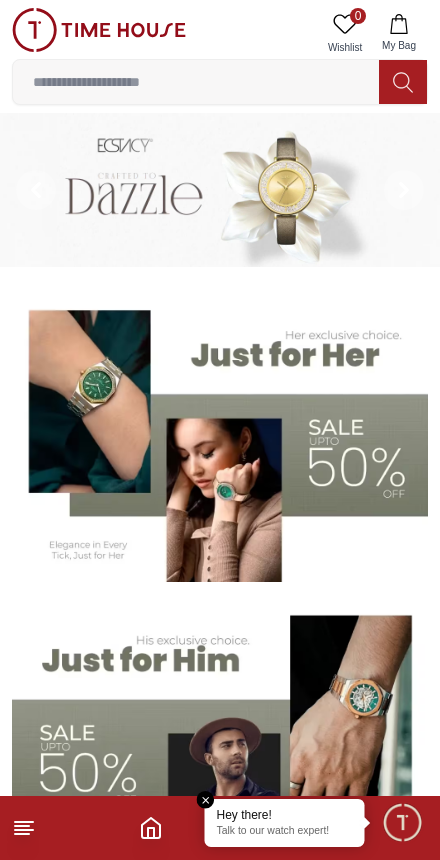 click on "Hey there!" at bounding box center (285, 815) 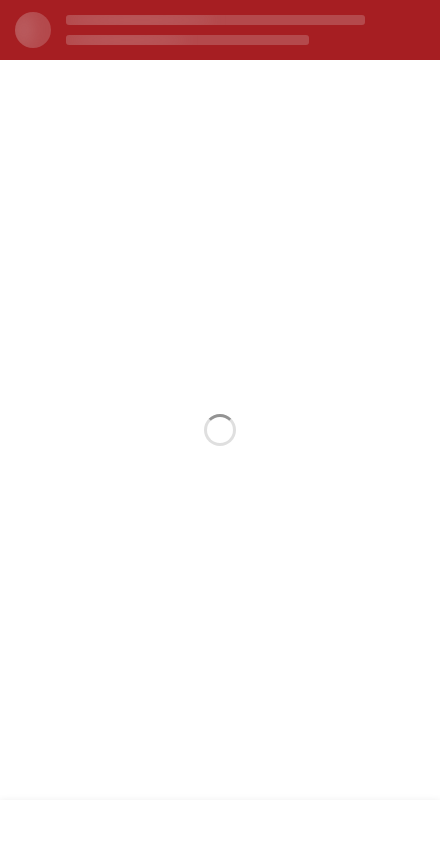scroll, scrollTop: 0, scrollLeft: 0, axis: both 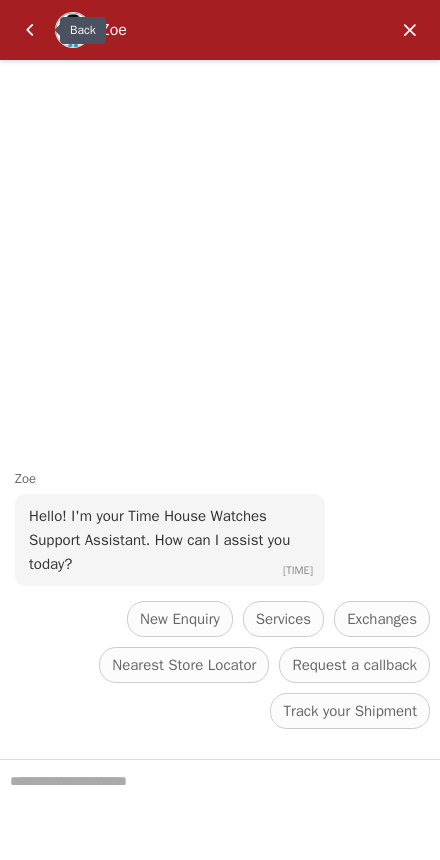 click at bounding box center (30, 30) 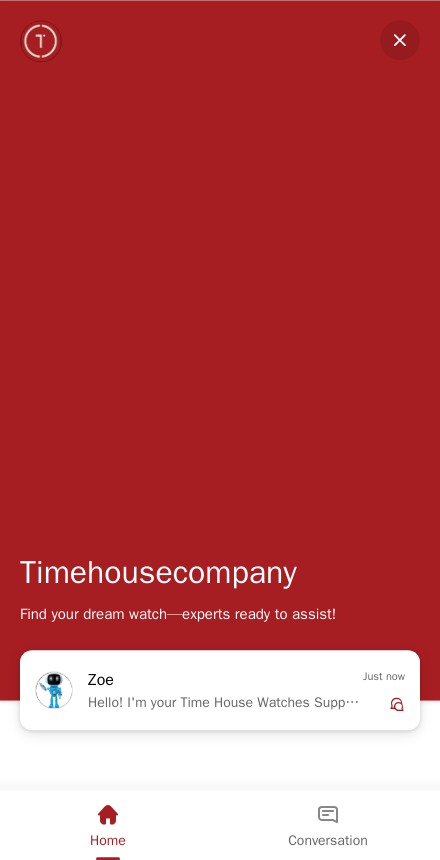 click at bounding box center [400, 40] 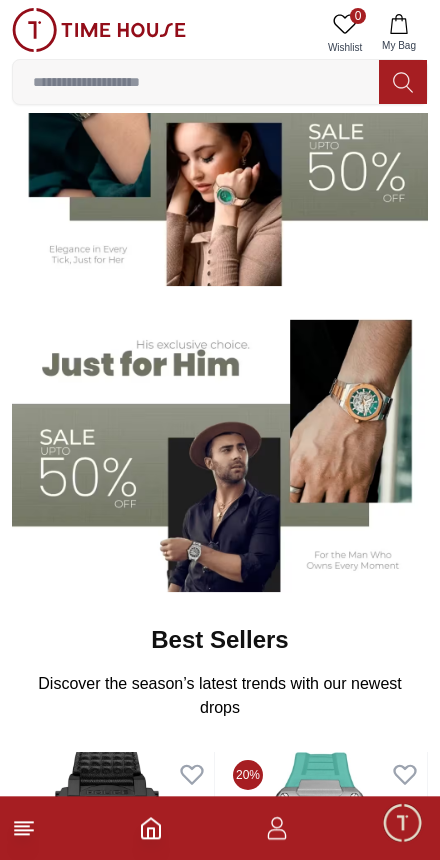 scroll, scrollTop: 296, scrollLeft: 0, axis: vertical 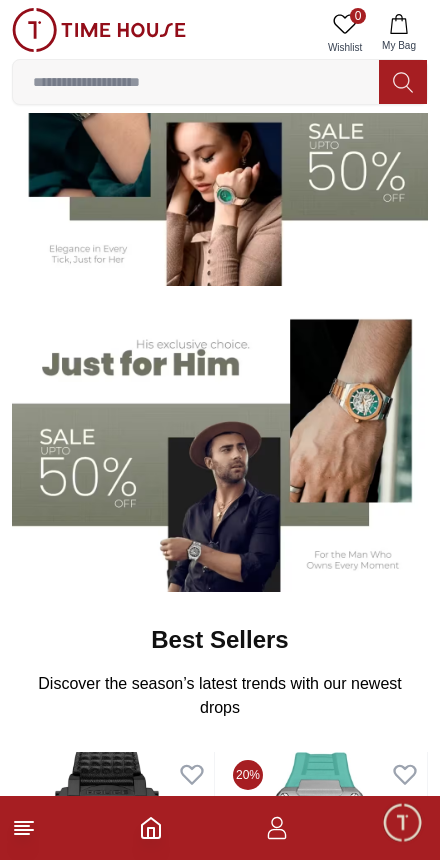 click at bounding box center (220, 828) 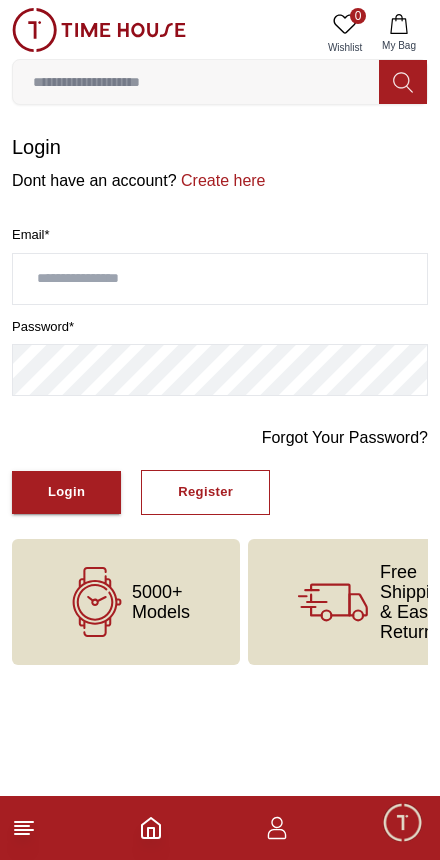 scroll, scrollTop: 0, scrollLeft: 0, axis: both 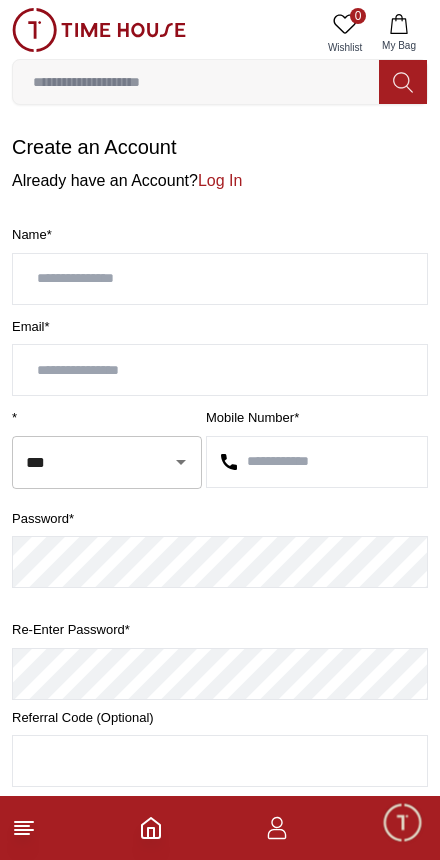 click at bounding box center (220, 279) 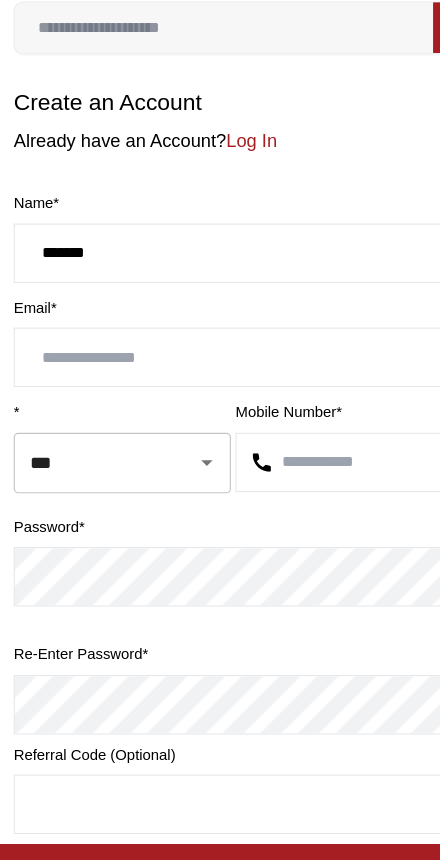 type on "******" 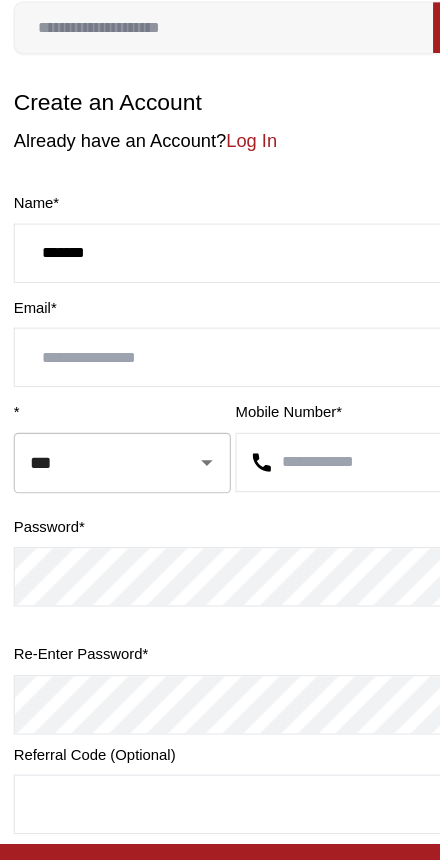 click at bounding box center [220, 370] 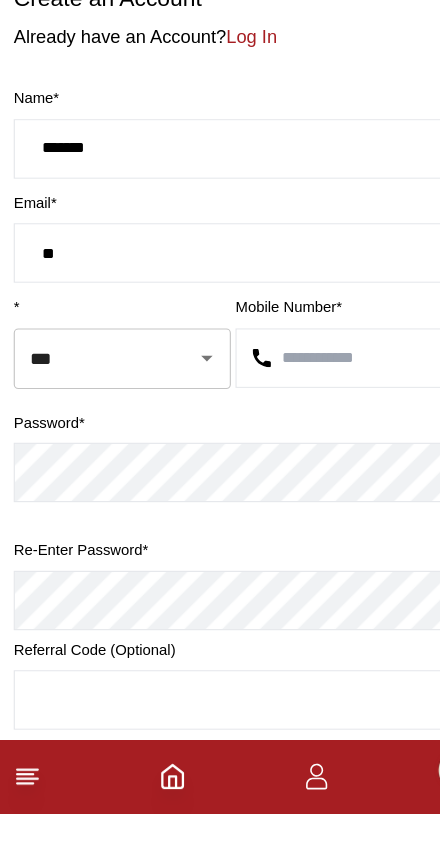 type on "*" 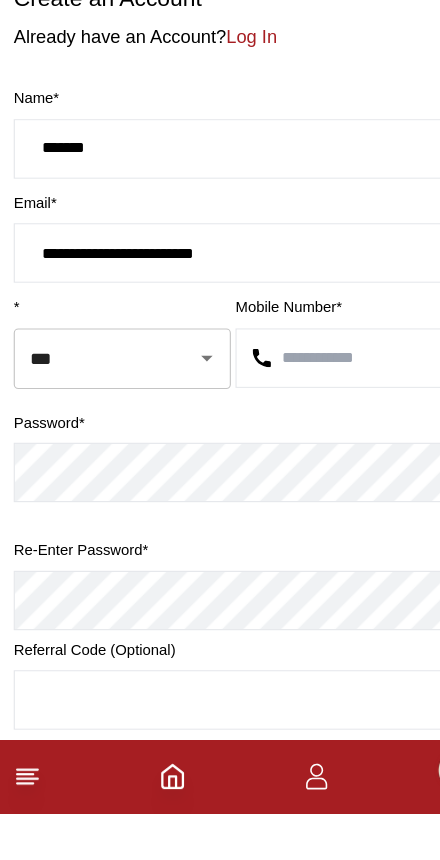 type on "**********" 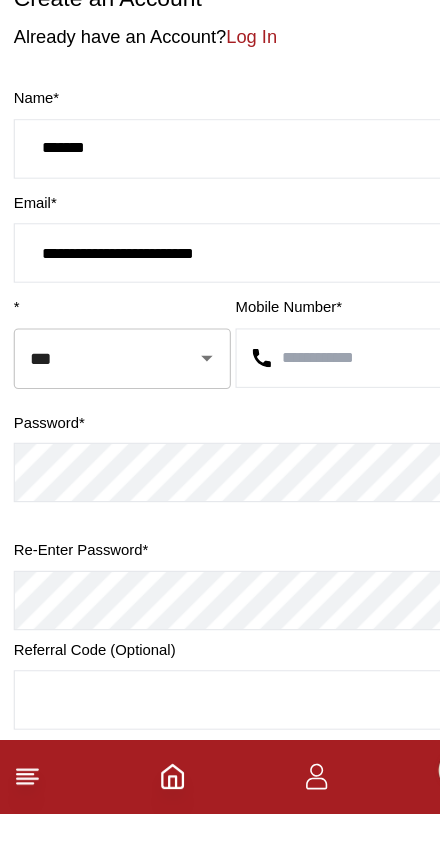 click at bounding box center [317, 462] 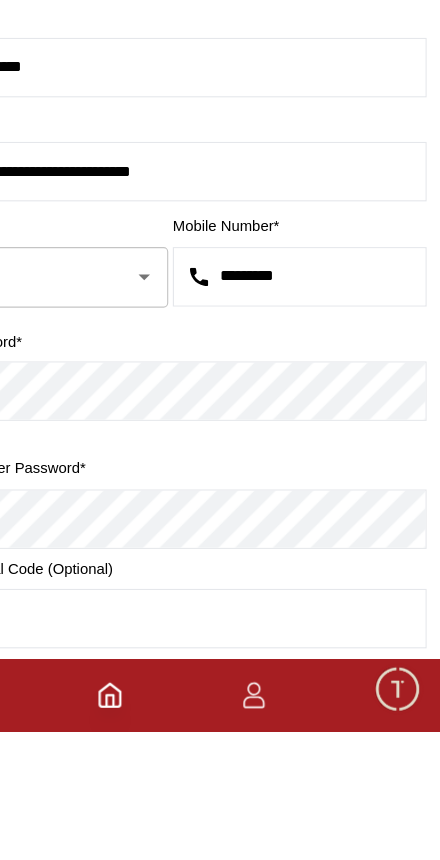 type on "*********" 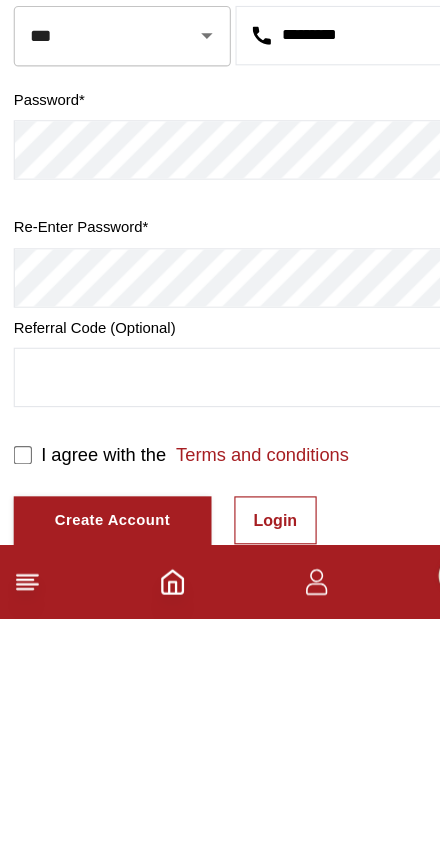 scroll, scrollTop: 274, scrollLeft: 0, axis: vertical 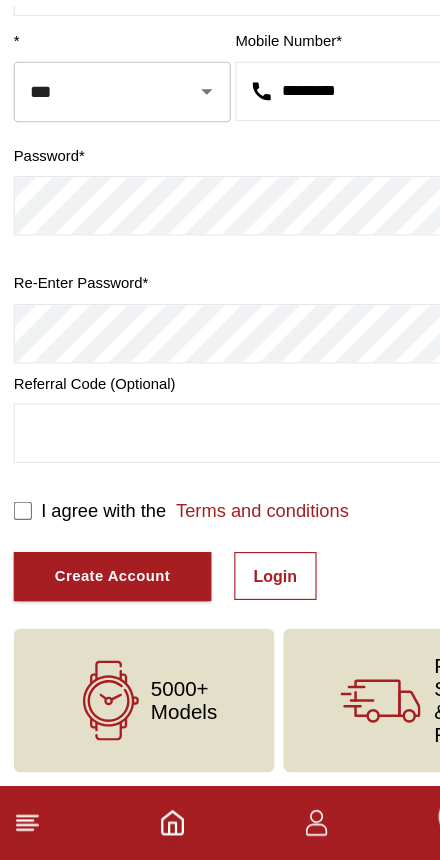 click on "Login" at bounding box center (241, 612) 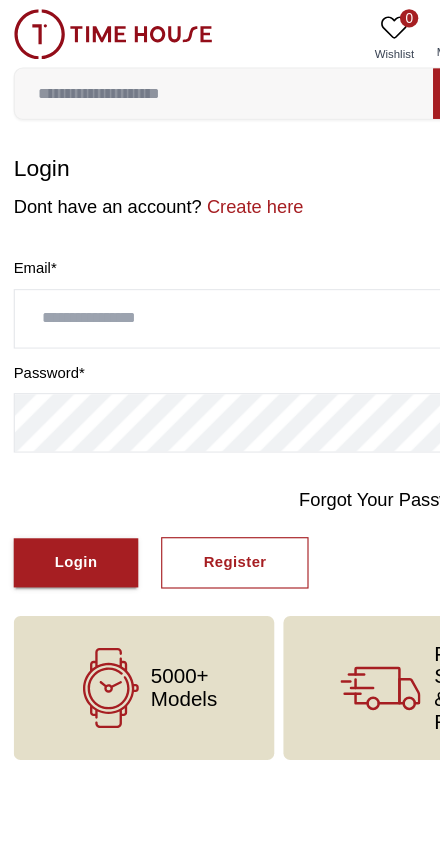 click on "Register" at bounding box center (205, 492) 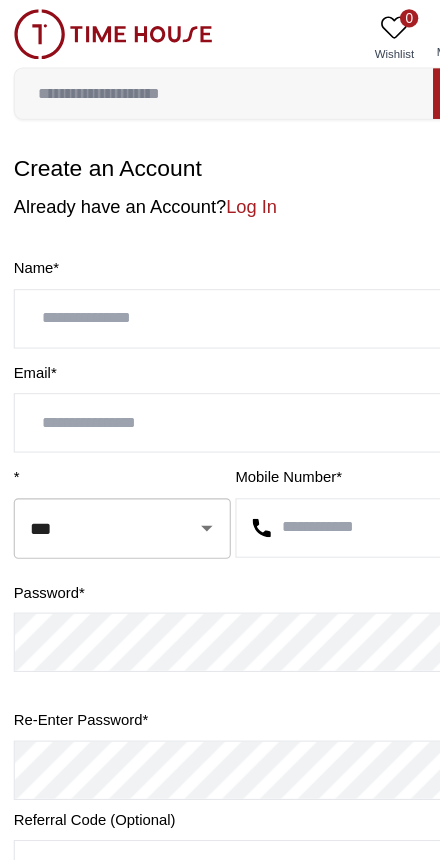click at bounding box center (220, 279) 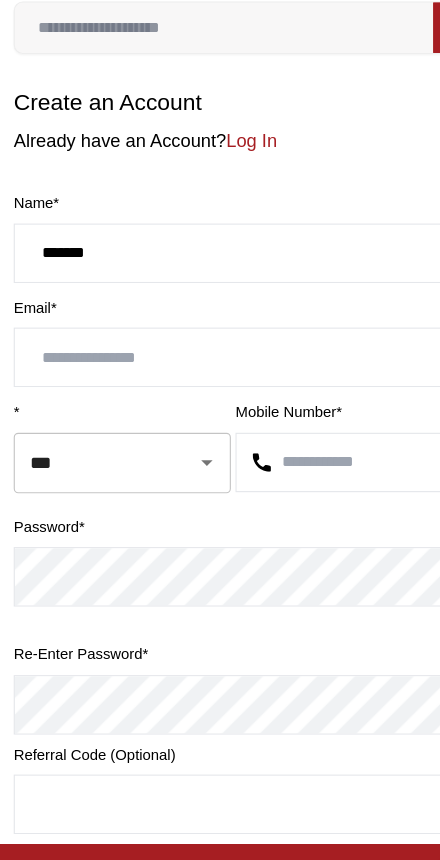 type on "******" 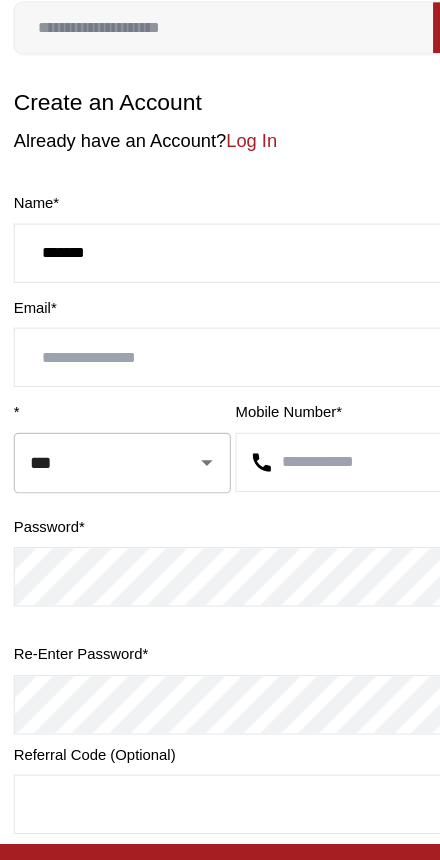 click at bounding box center (220, 370) 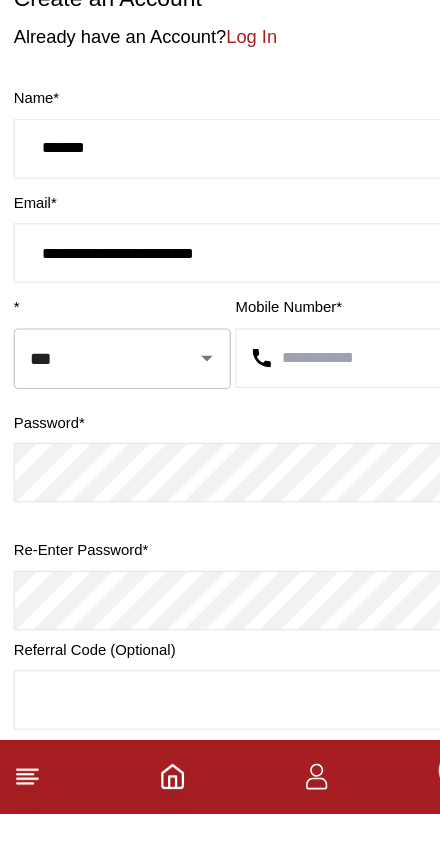 type on "**********" 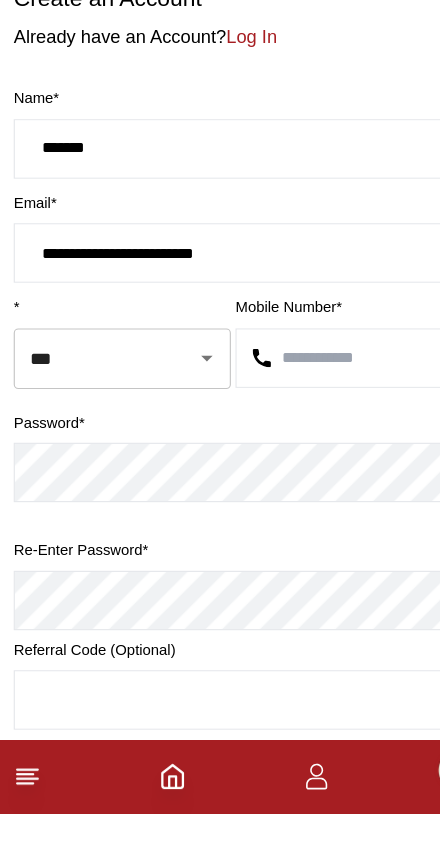 click at bounding box center [317, 462] 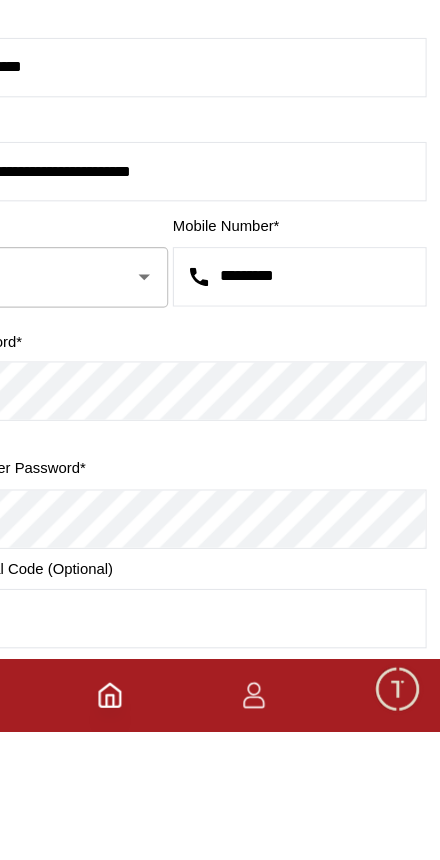 type on "*********" 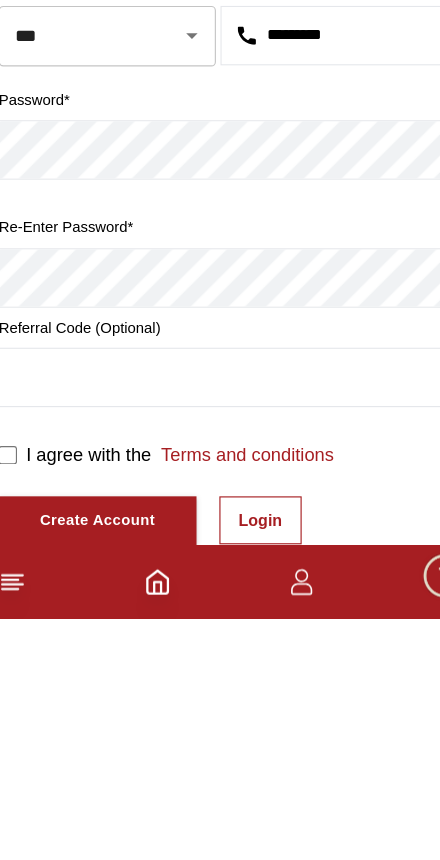 scroll, scrollTop: 274, scrollLeft: 0, axis: vertical 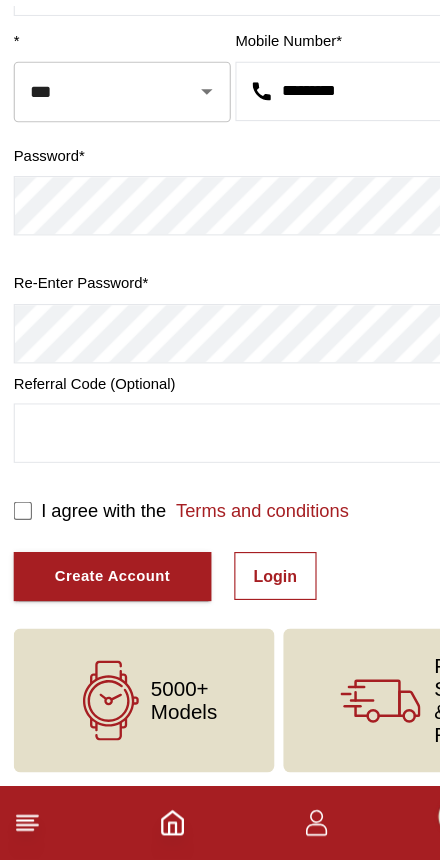 click on "Create Account" at bounding box center (98, 612) 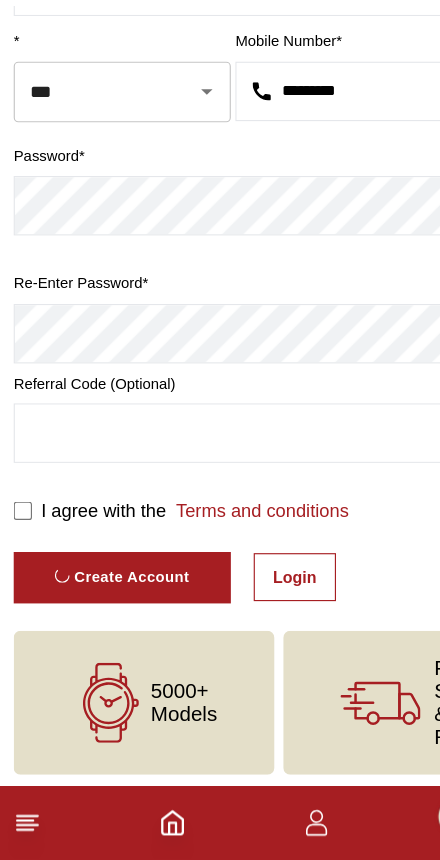 scroll, scrollTop: 14, scrollLeft: 0, axis: vertical 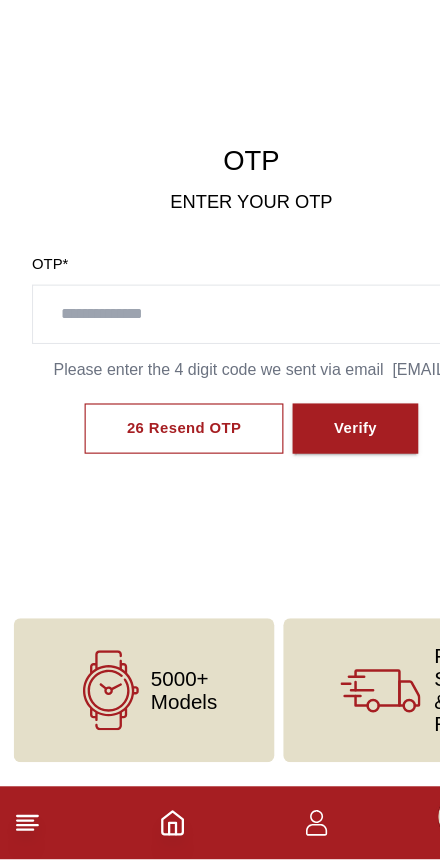 click at bounding box center [220, 383] 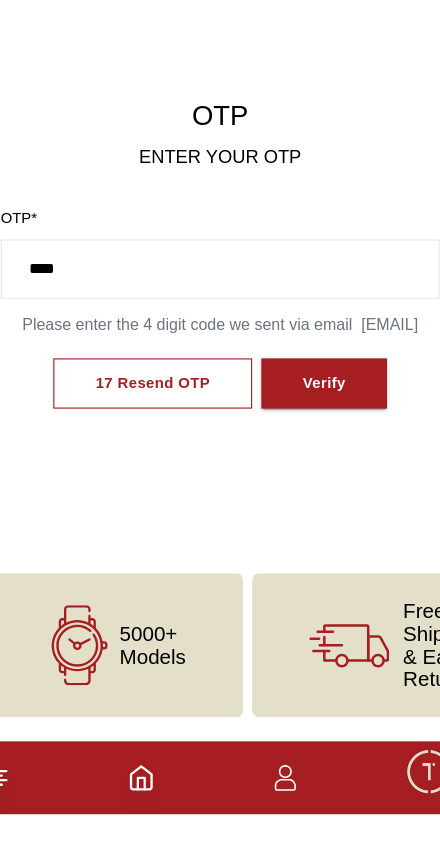 type on "****" 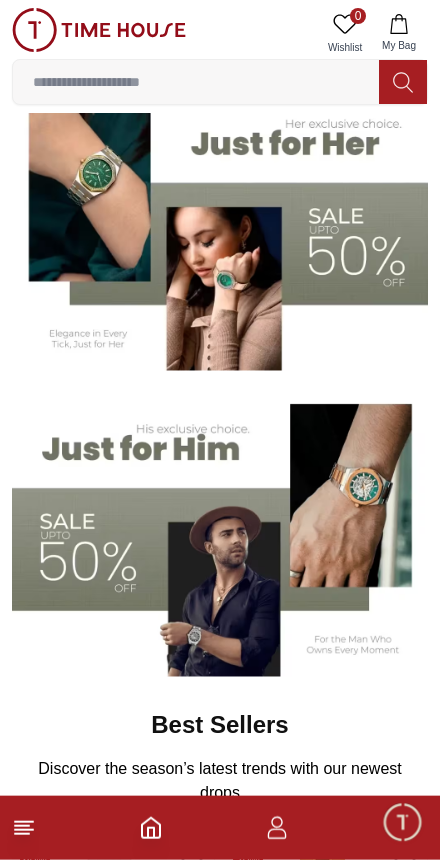 scroll, scrollTop: 212, scrollLeft: 0, axis: vertical 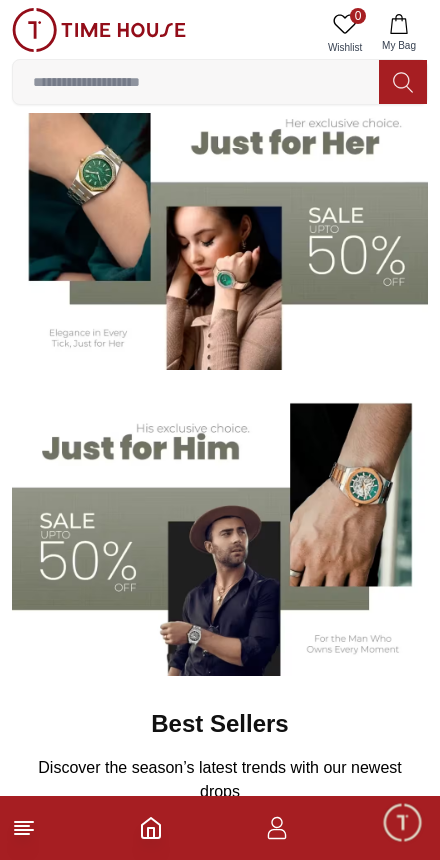 click at bounding box center (220, 531) 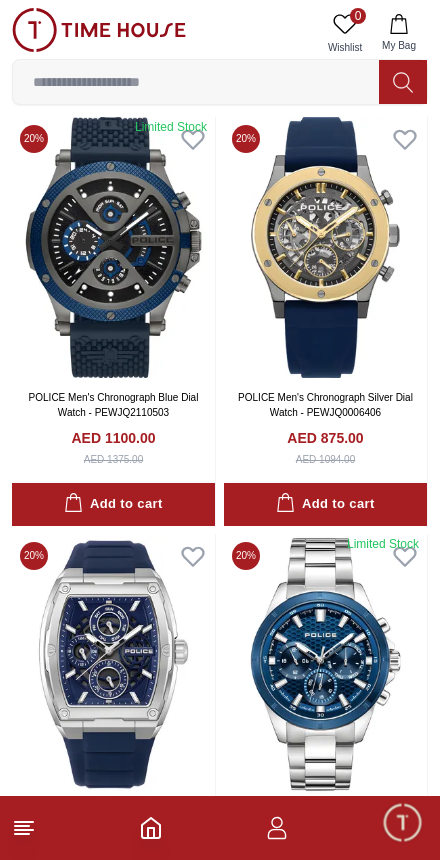 scroll, scrollTop: 929, scrollLeft: 0, axis: vertical 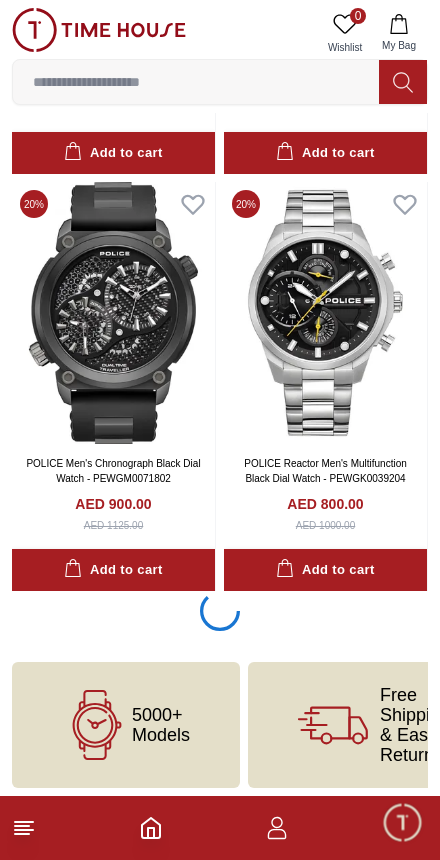click 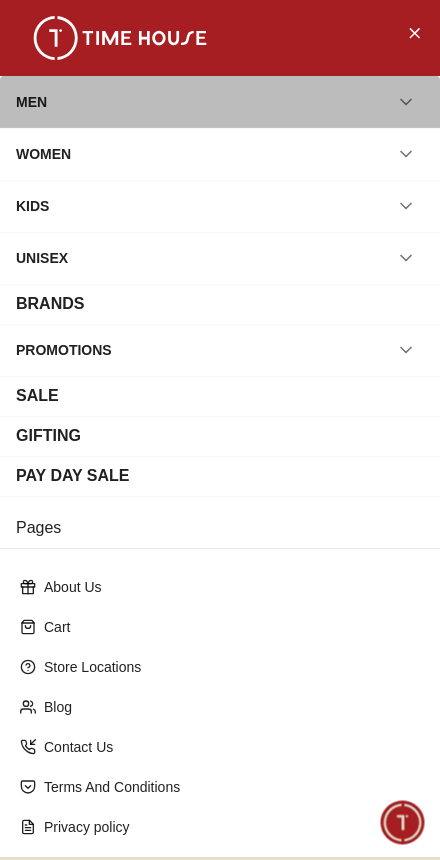 click on "MEN" at bounding box center (31, 102) 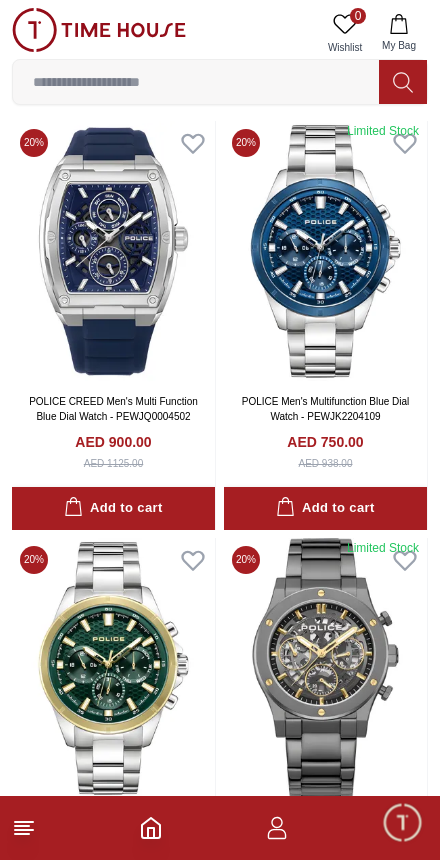 scroll, scrollTop: 1333, scrollLeft: 0, axis: vertical 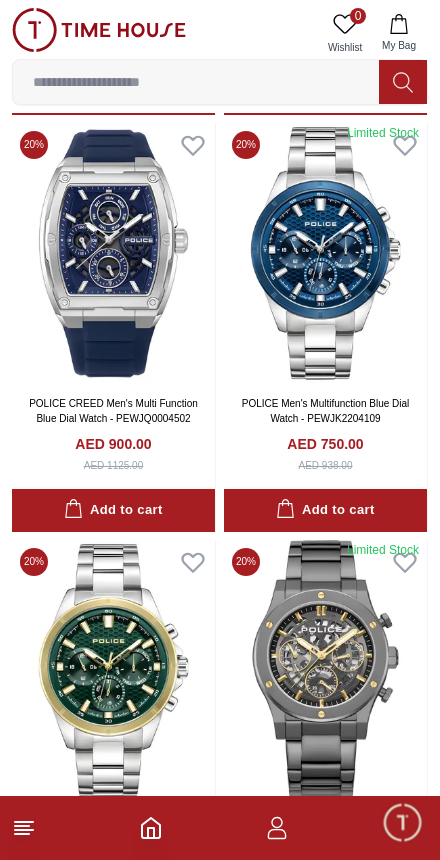 click at bounding box center (99, 30) 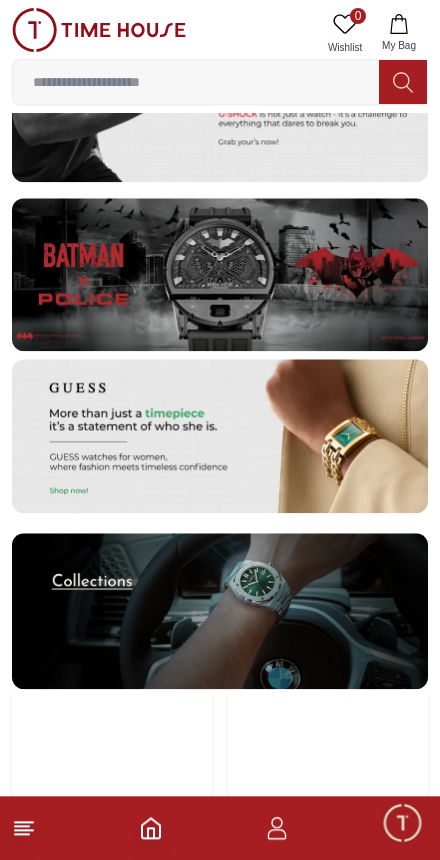 scroll, scrollTop: 4173, scrollLeft: 0, axis: vertical 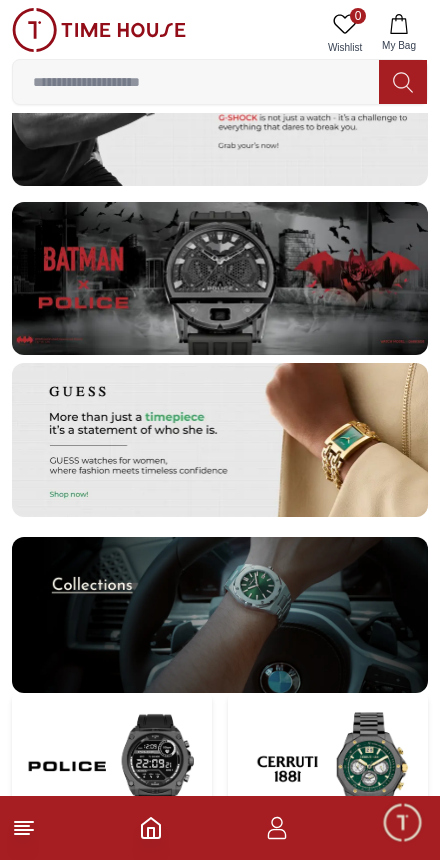 click at bounding box center [220, 615] 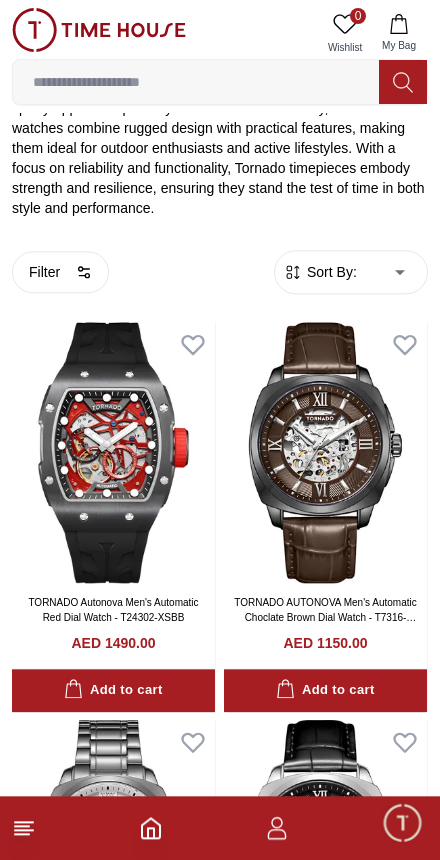 scroll, scrollTop: 395, scrollLeft: 0, axis: vertical 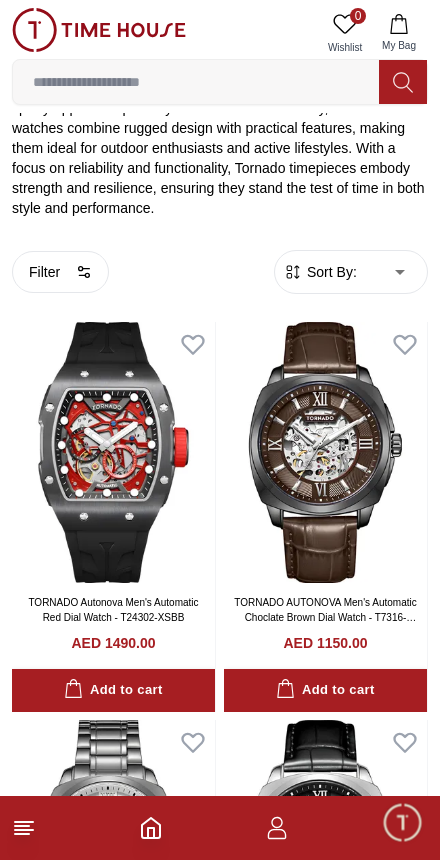 click at bounding box center [99, 30] 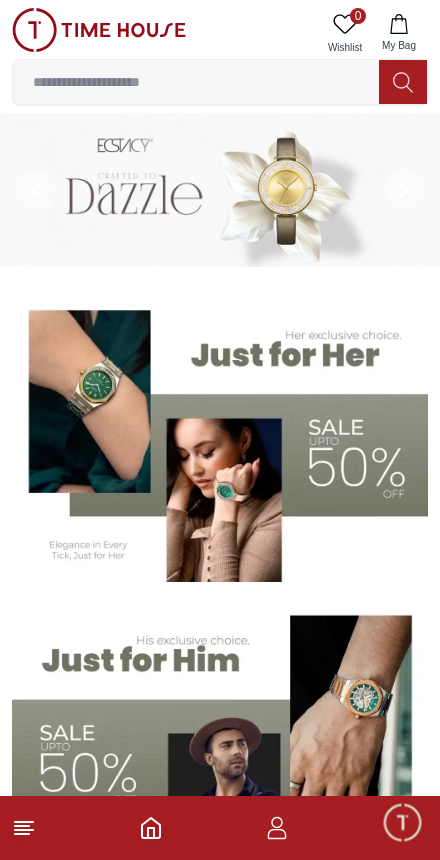 click at bounding box center [196, 82] 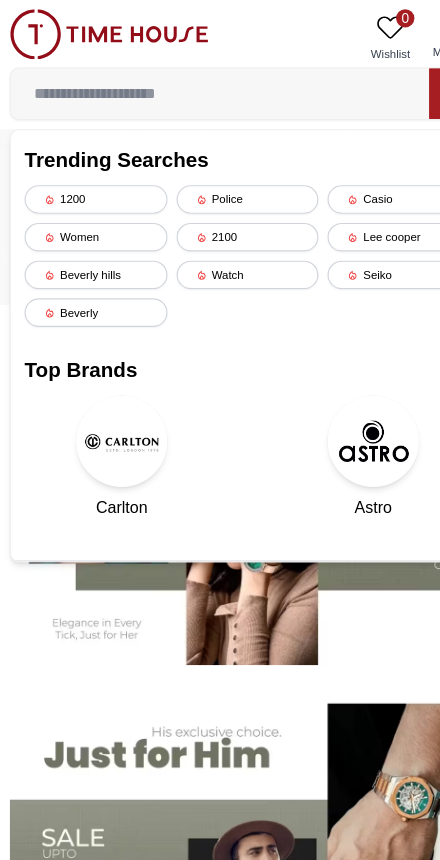 click on "Lee cooper" at bounding box center (352, 207) 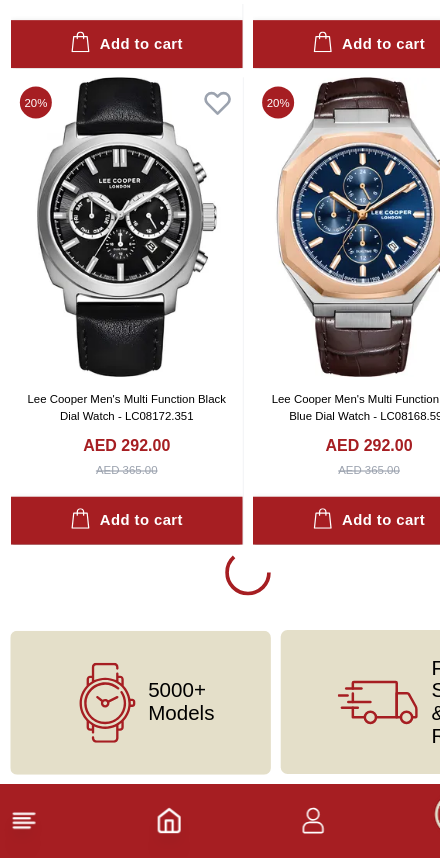 scroll, scrollTop: 3775, scrollLeft: 0, axis: vertical 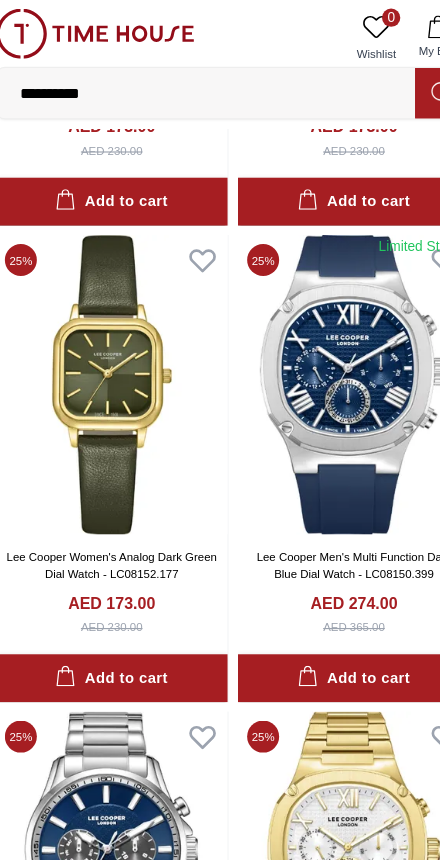click at bounding box center (325, 336) 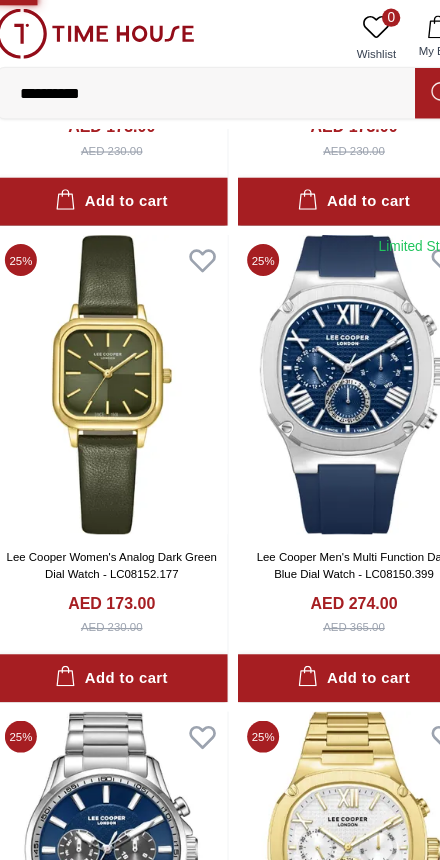 scroll, scrollTop: 0, scrollLeft: 0, axis: both 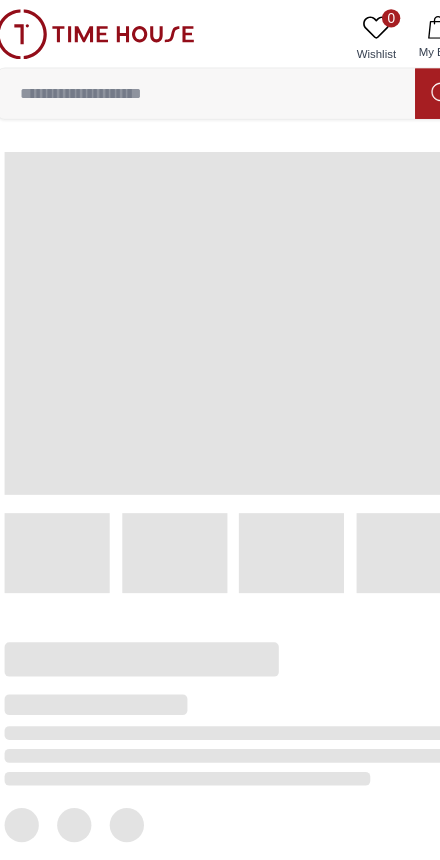 click at bounding box center [220, 283] 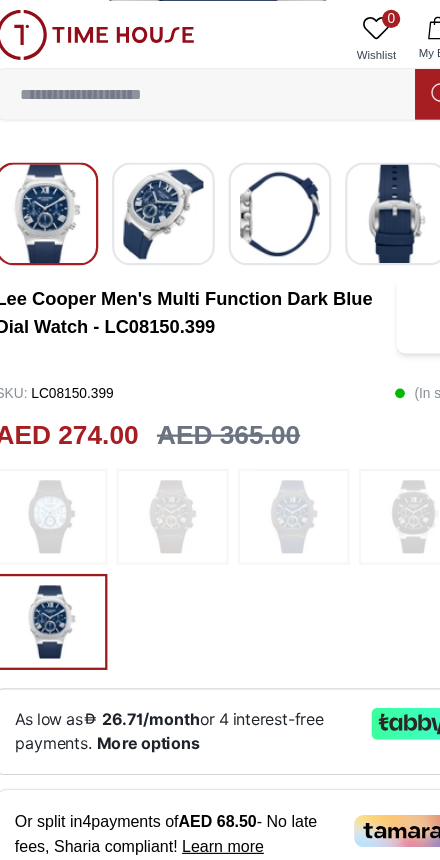 scroll, scrollTop: 549, scrollLeft: 0, axis: vertical 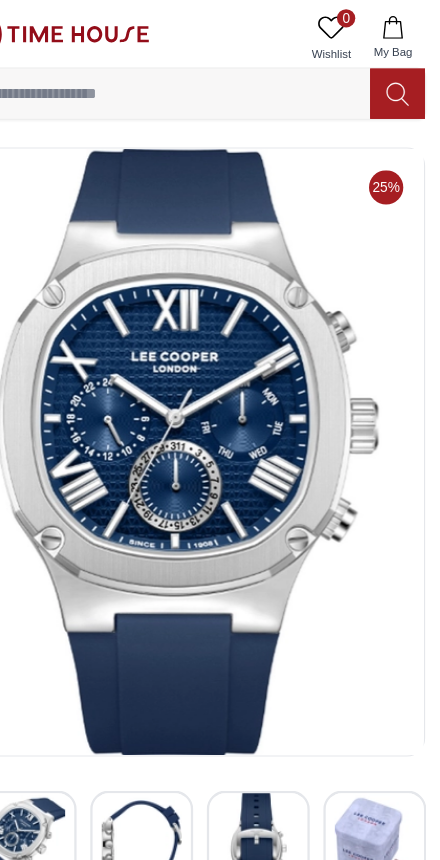 click at bounding box center (99, 30) 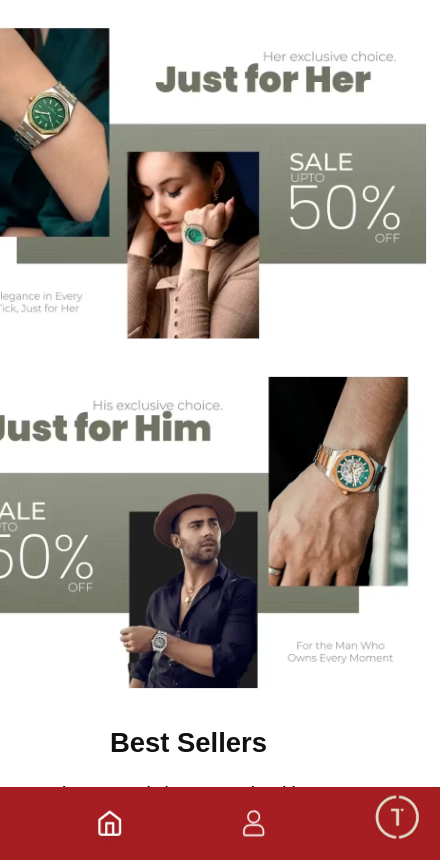 scroll, scrollTop: 178, scrollLeft: 0, axis: vertical 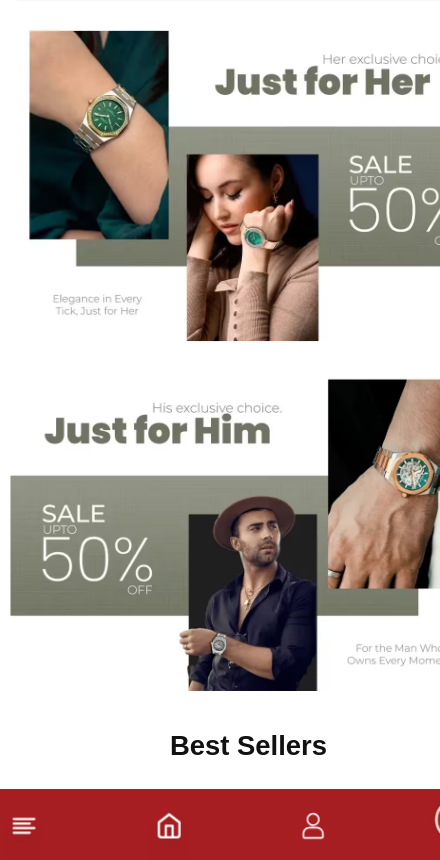 click at bounding box center (220, 565) 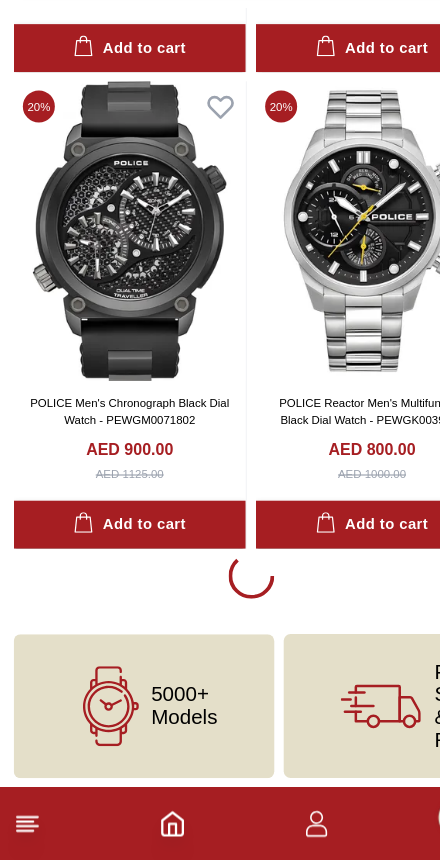 scroll, scrollTop: 3775, scrollLeft: 0, axis: vertical 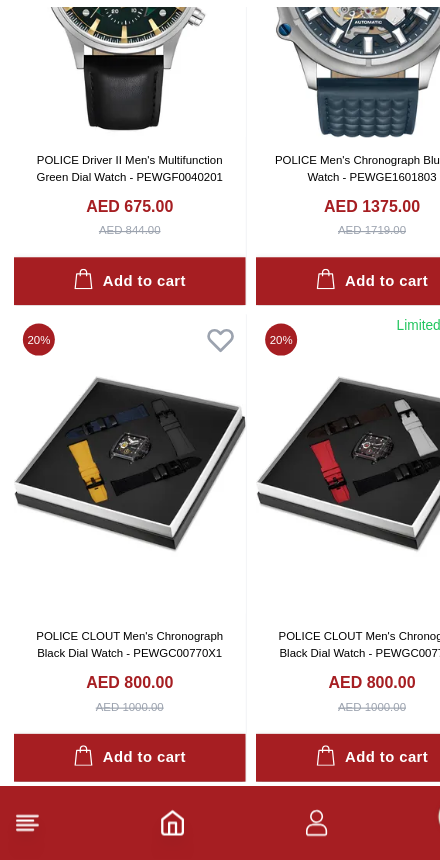 click 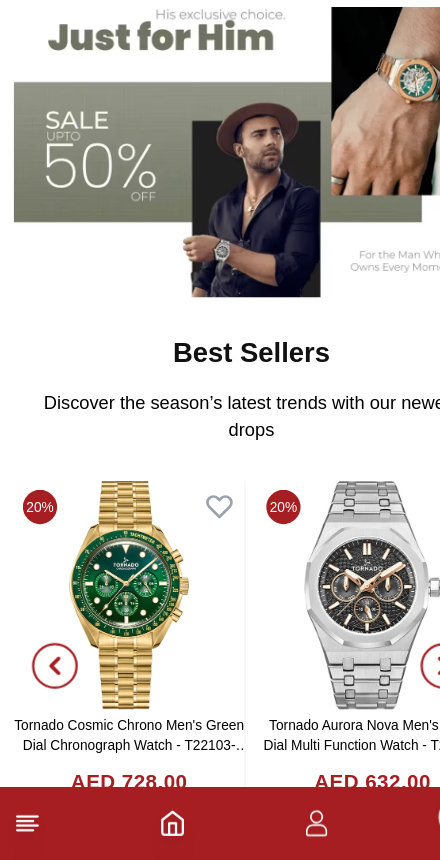 scroll, scrollTop: 522, scrollLeft: 0, axis: vertical 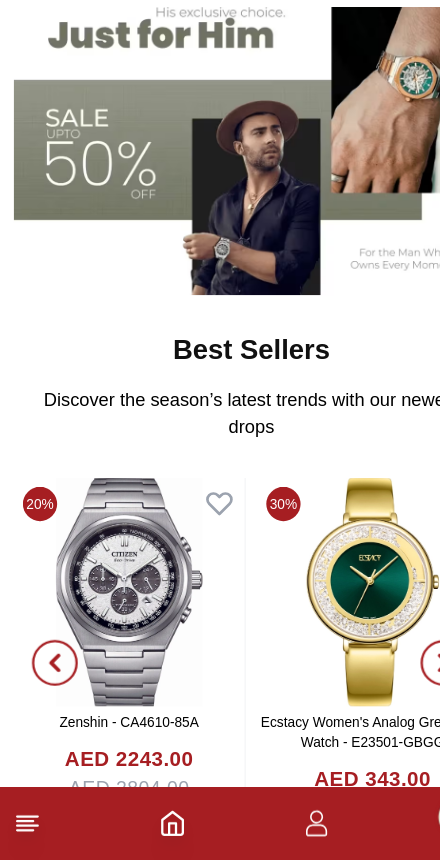 click 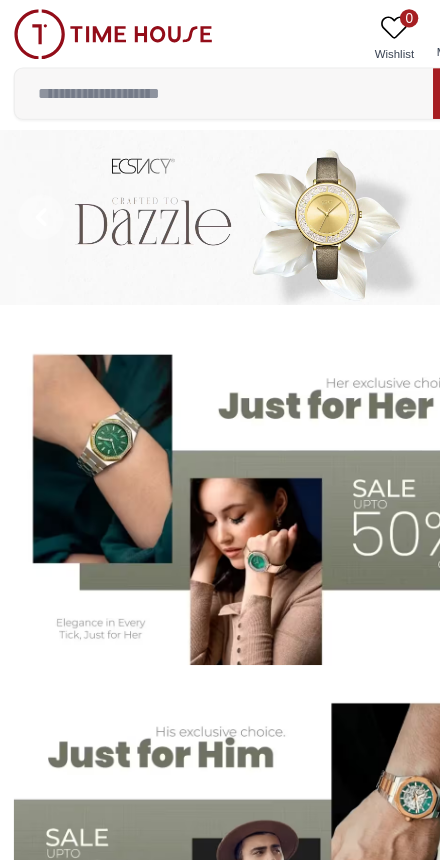 click at bounding box center [196, 82] 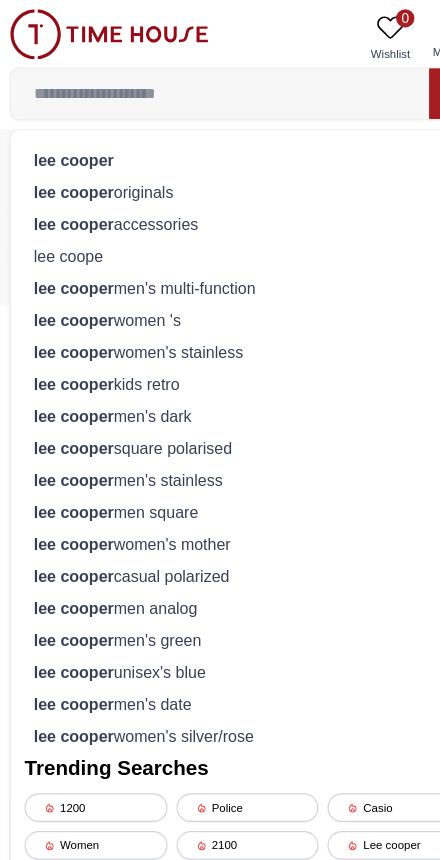 click on "lee cooper" at bounding box center [68, 140] 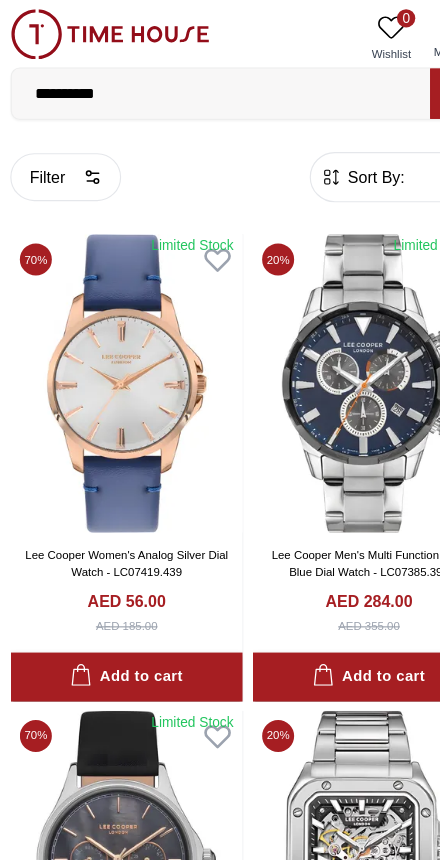 click on "Filter" at bounding box center [60, 155] 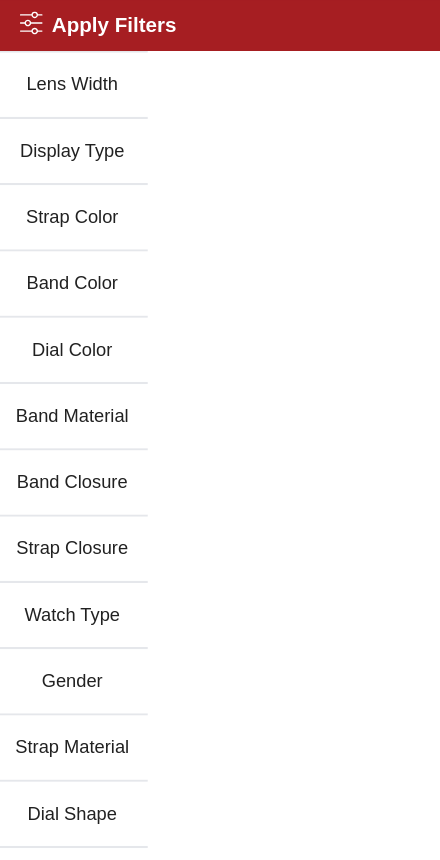 scroll, scrollTop: 288, scrollLeft: 0, axis: vertical 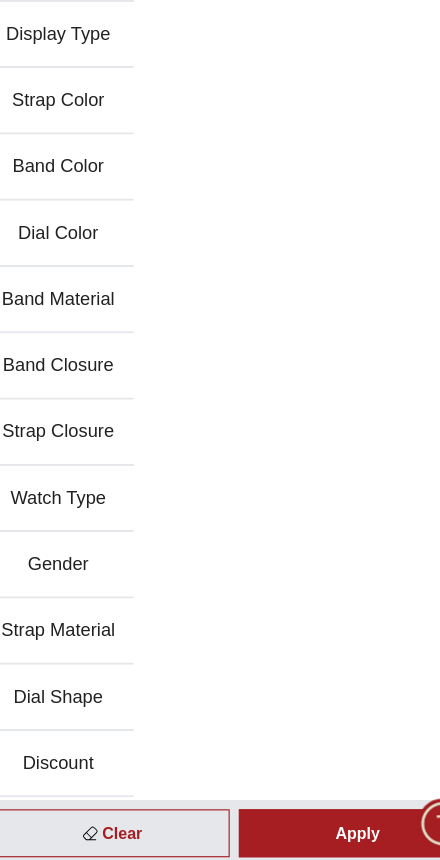 click on "Discount" at bounding box center (66, 771) 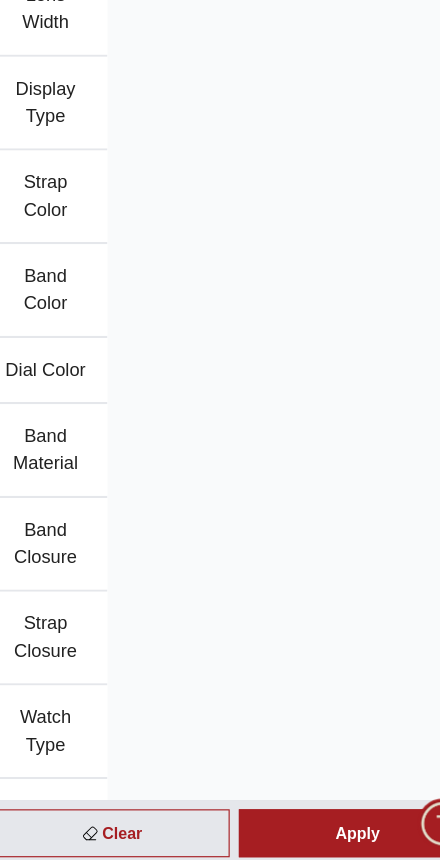 click on "Apply" at bounding box center [328, 831] 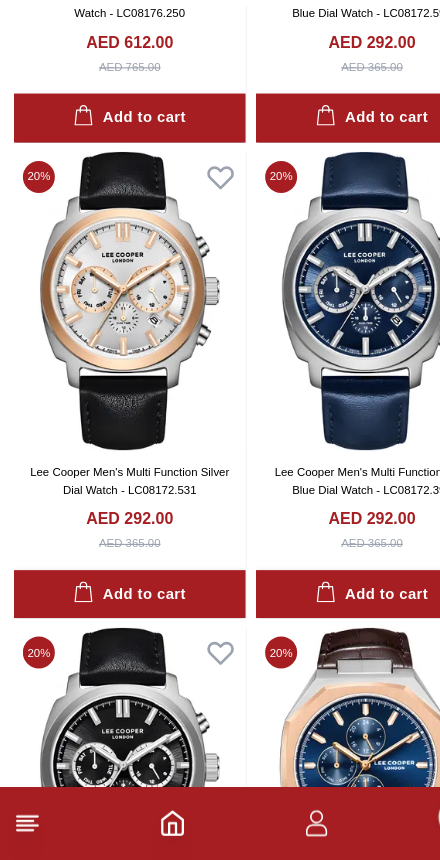scroll, scrollTop: 3779, scrollLeft: 0, axis: vertical 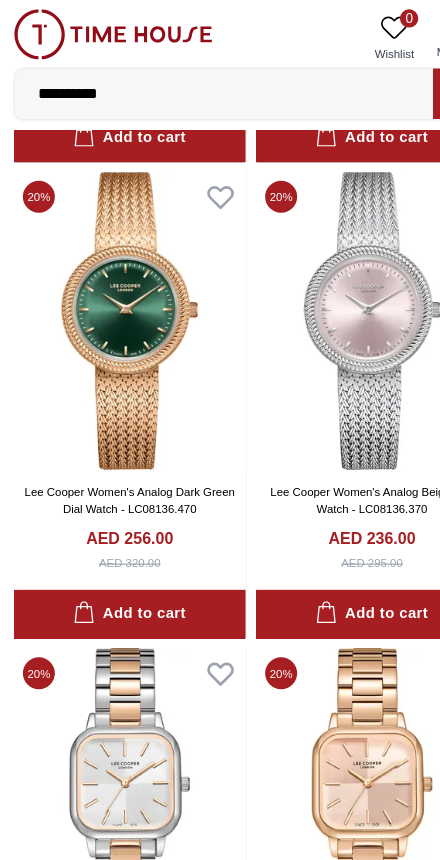 click on "**********" at bounding box center [196, 82] 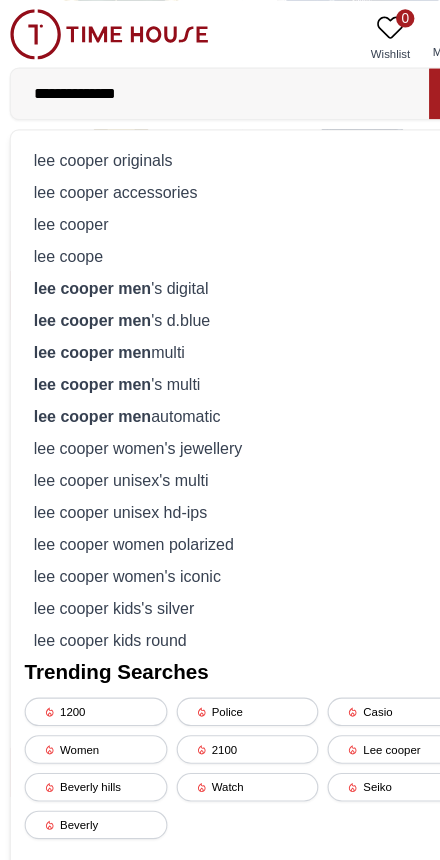type on "**********" 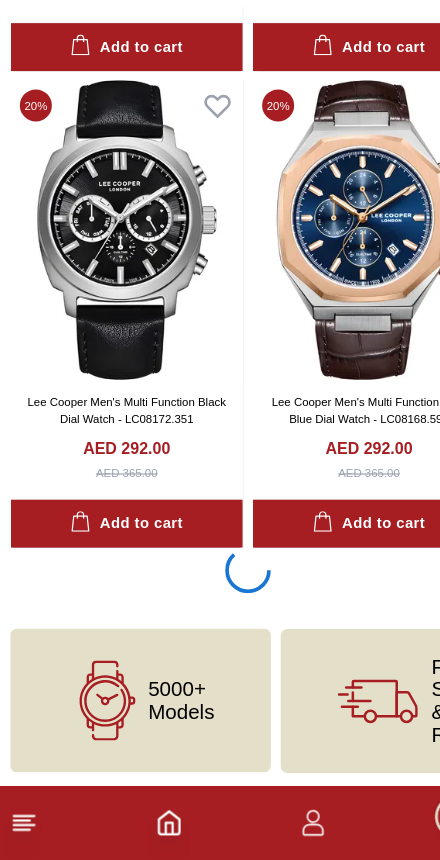 scroll, scrollTop: 3775, scrollLeft: 0, axis: vertical 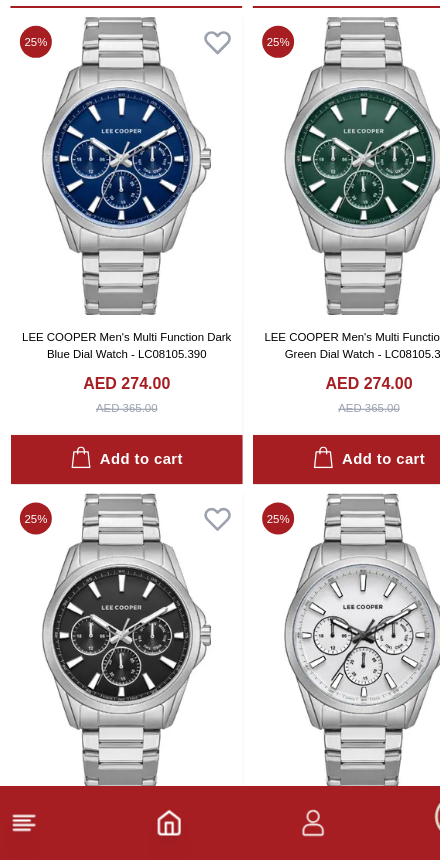 click 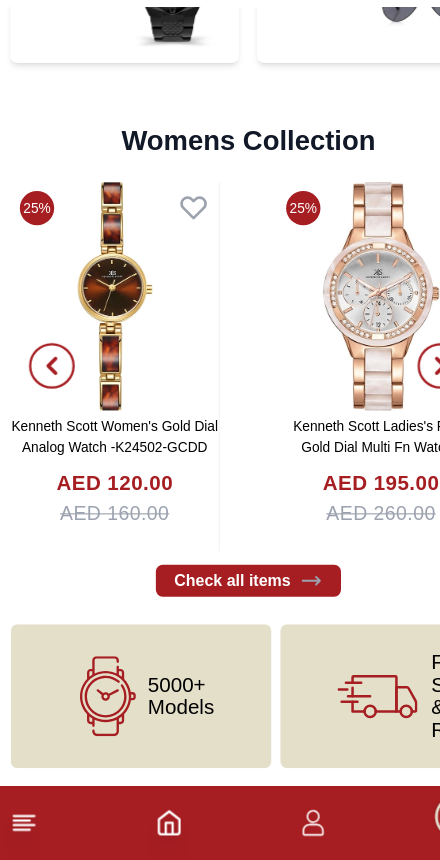 scroll, scrollTop: 0, scrollLeft: 0, axis: both 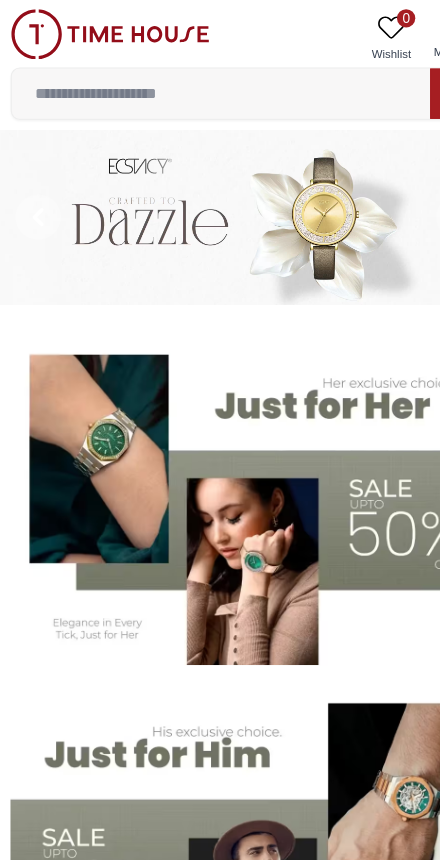 click at bounding box center (196, 82) 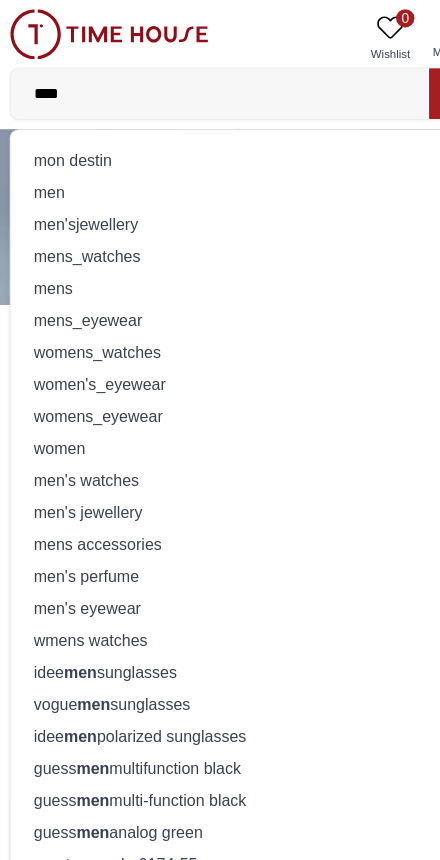 type on "***" 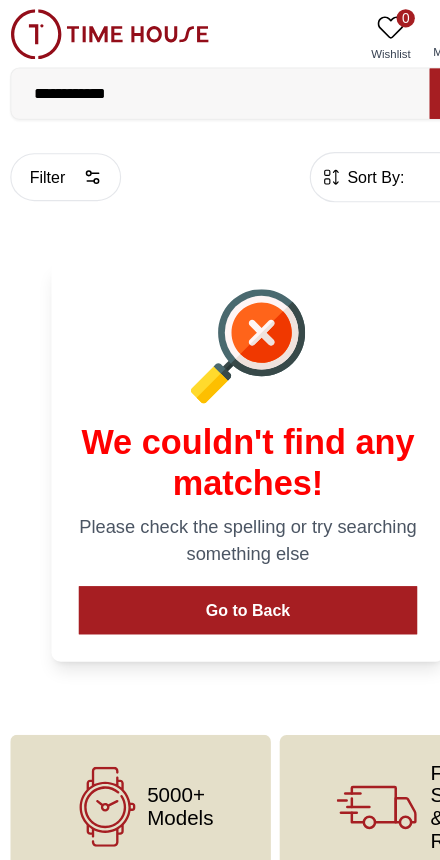 click on "**********" at bounding box center (196, 82) 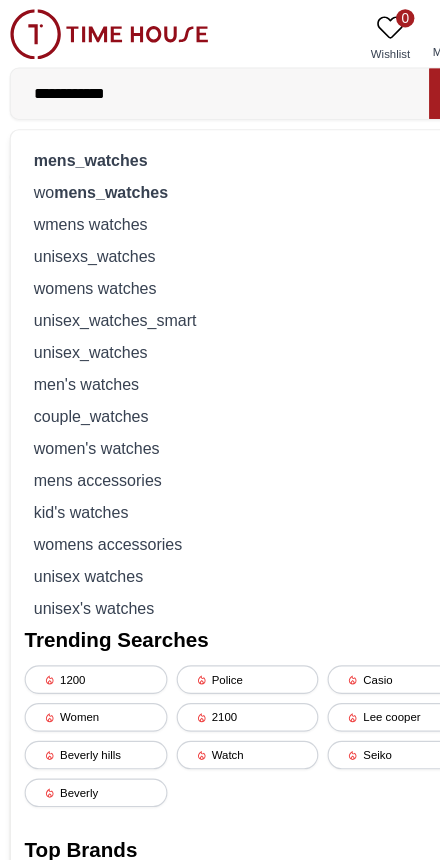 click on "mens_watches" at bounding box center [83, 140] 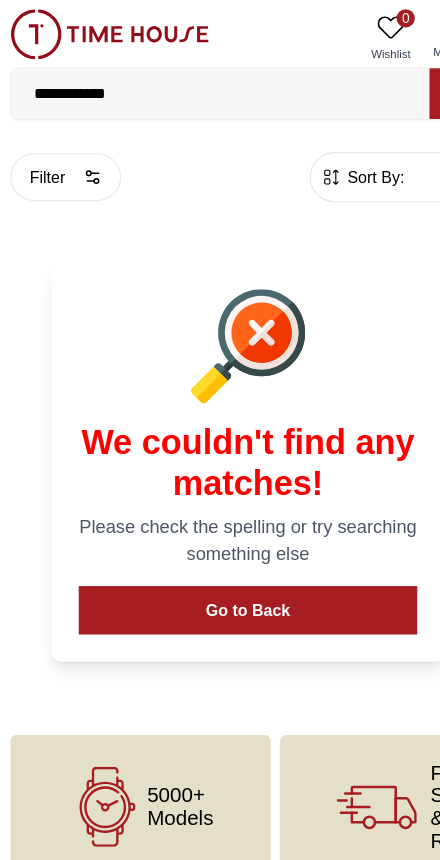 click on "Go to Back" at bounding box center (220, 534) 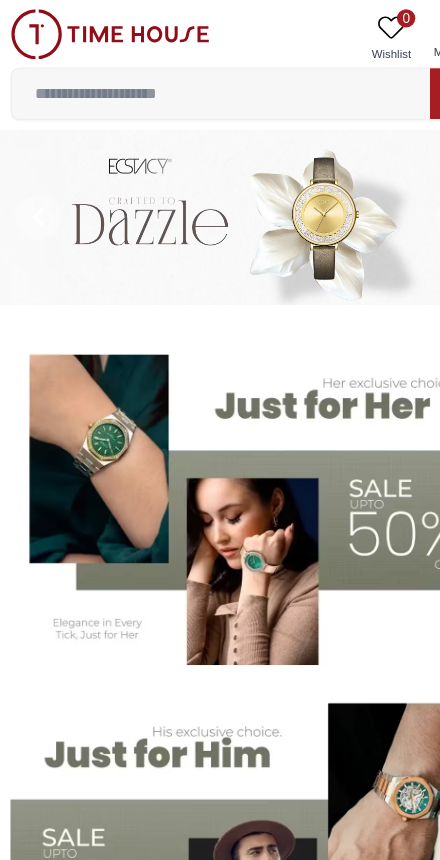 click at bounding box center (196, 82) 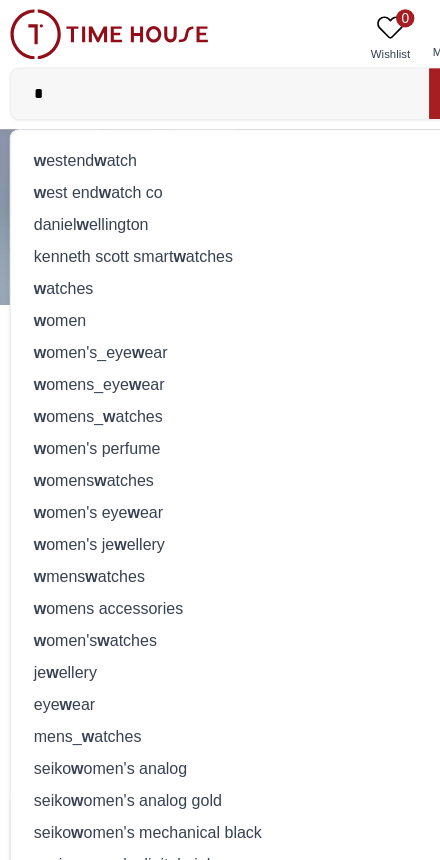 type on "*" 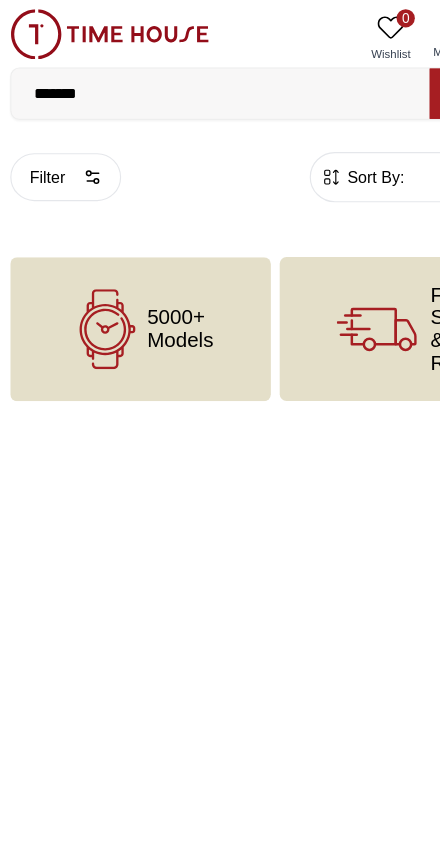 click on "Filter" at bounding box center (60, 155) 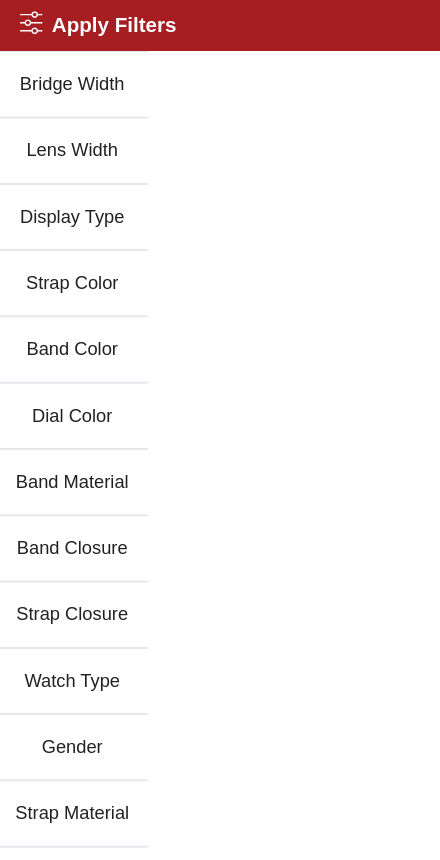 scroll, scrollTop: 230, scrollLeft: 0, axis: vertical 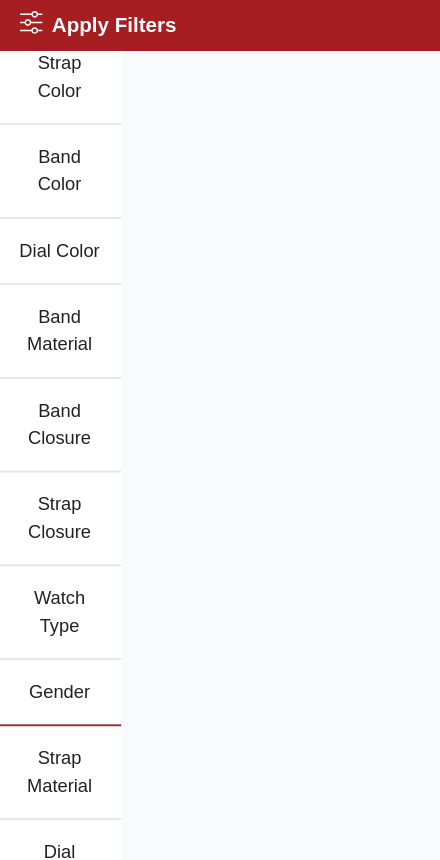 click on "Gender" at bounding box center (54, 607) 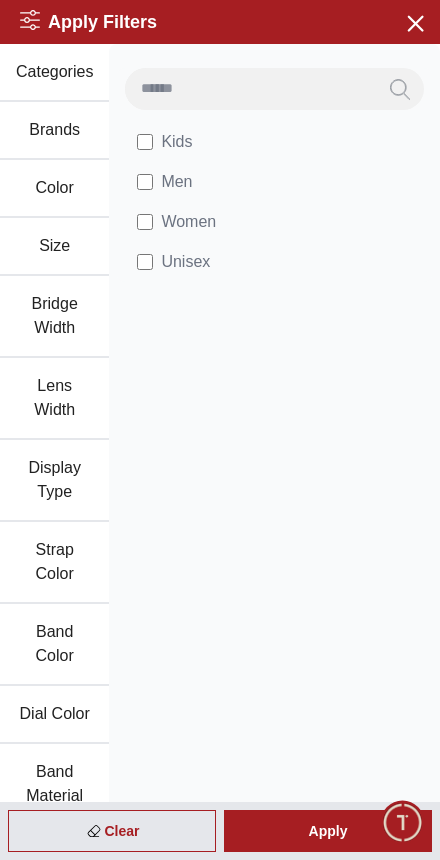 scroll, scrollTop: 0, scrollLeft: 0, axis: both 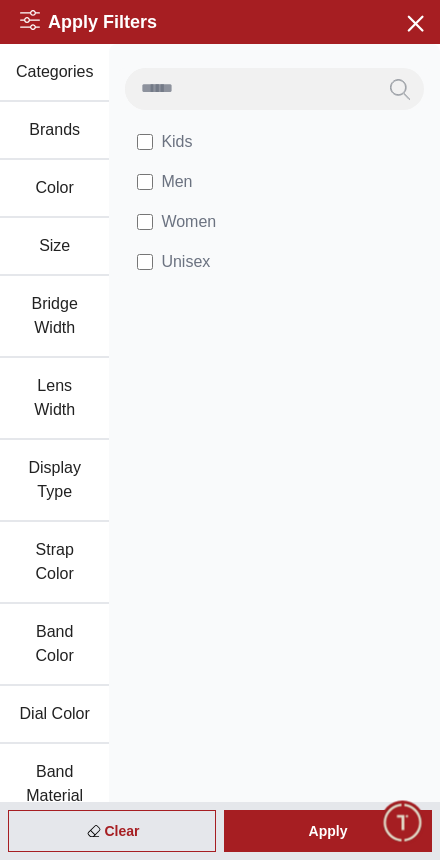 click on "Apply" at bounding box center (328, 831) 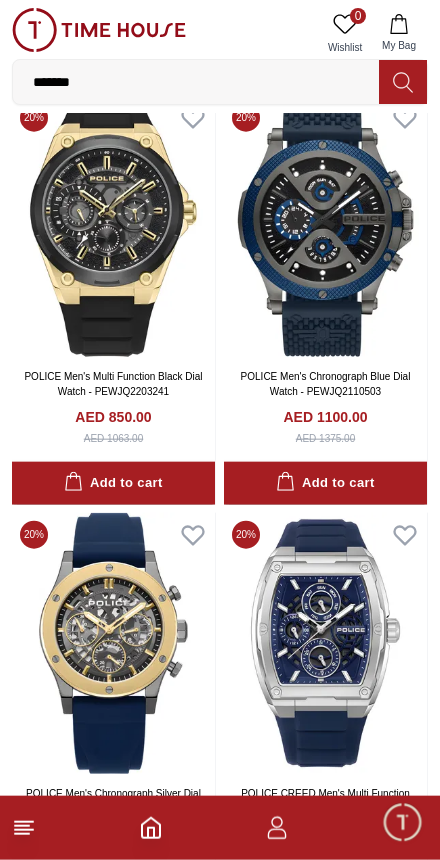 scroll, scrollTop: 529, scrollLeft: 0, axis: vertical 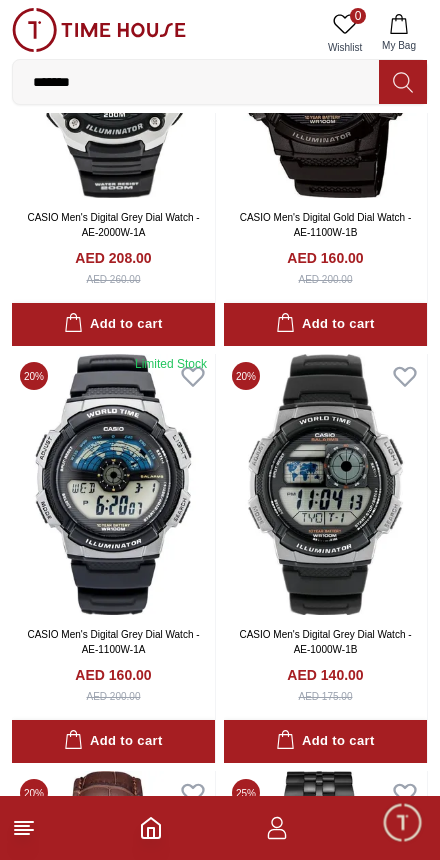 click on "*******" at bounding box center [196, 82] 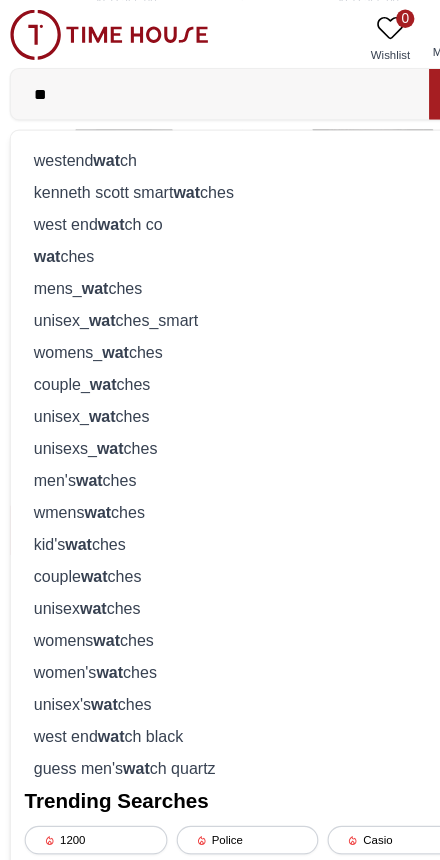 type on "*" 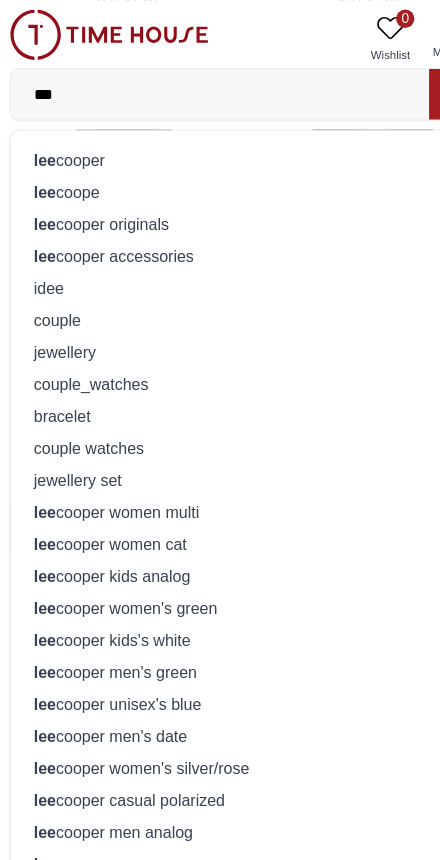 type on "***" 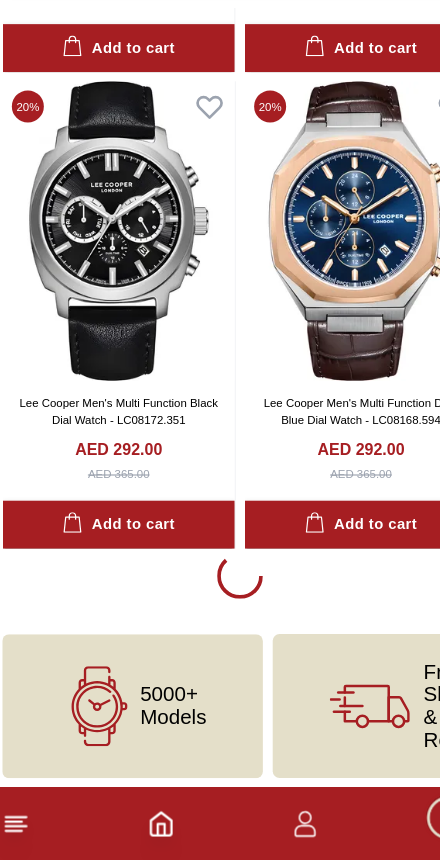 scroll, scrollTop: 3775, scrollLeft: 0, axis: vertical 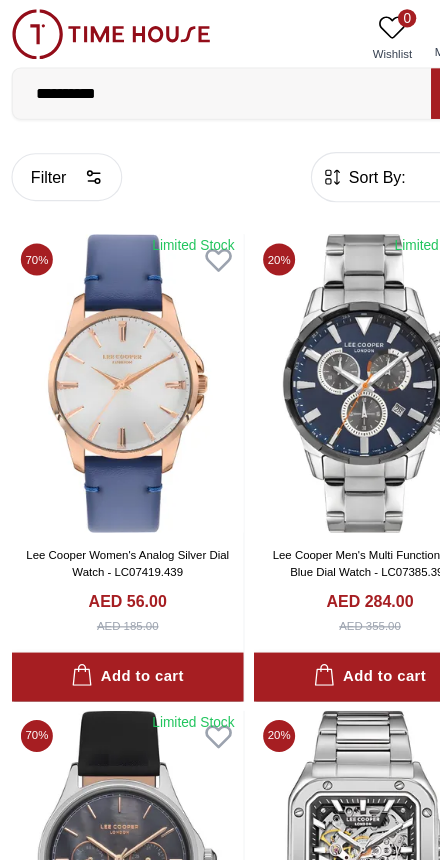 click on "**********" at bounding box center (196, 82) 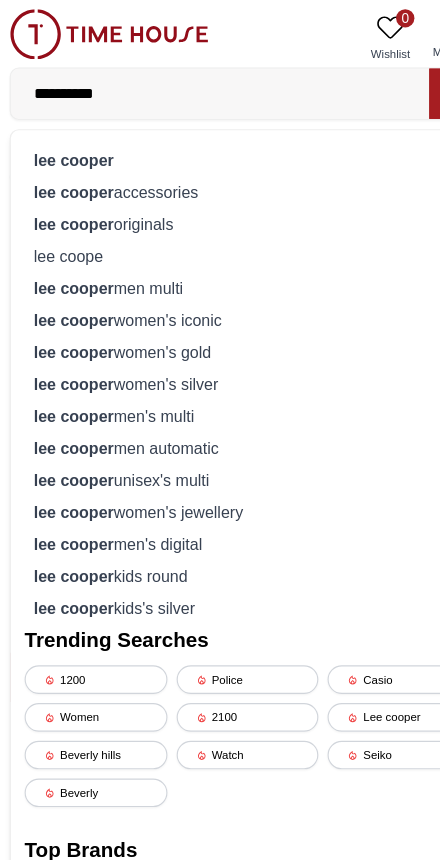 click on "lee cooper" at bounding box center [68, 196] 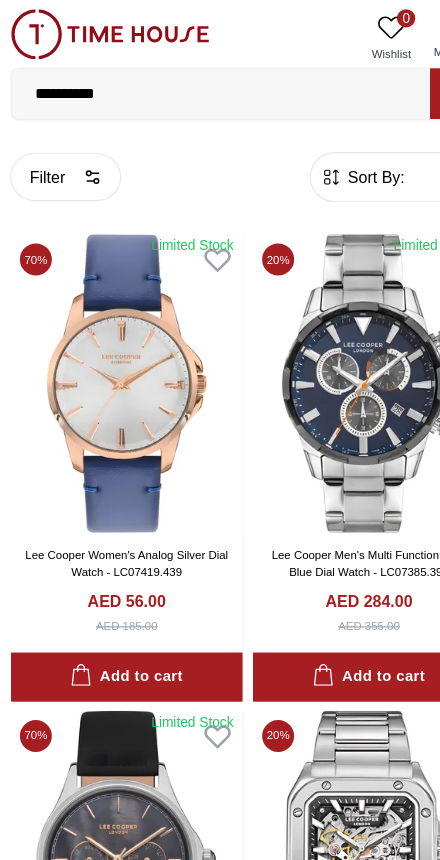 scroll, scrollTop: 67, scrollLeft: 0, axis: vertical 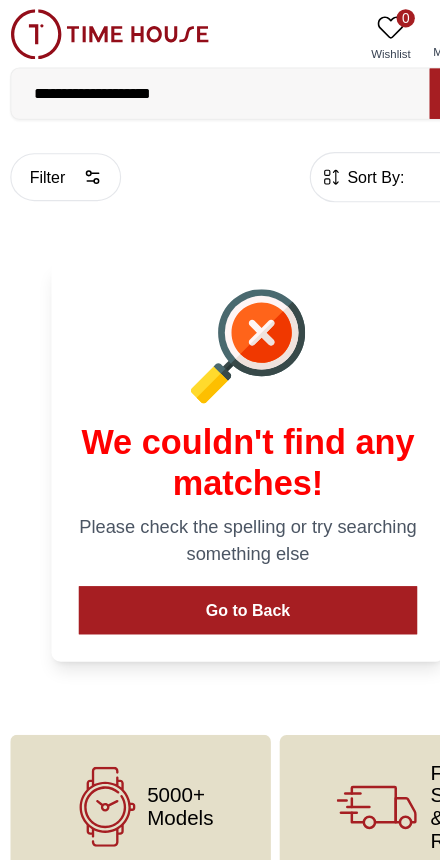click on "Go to Back" at bounding box center [220, 534] 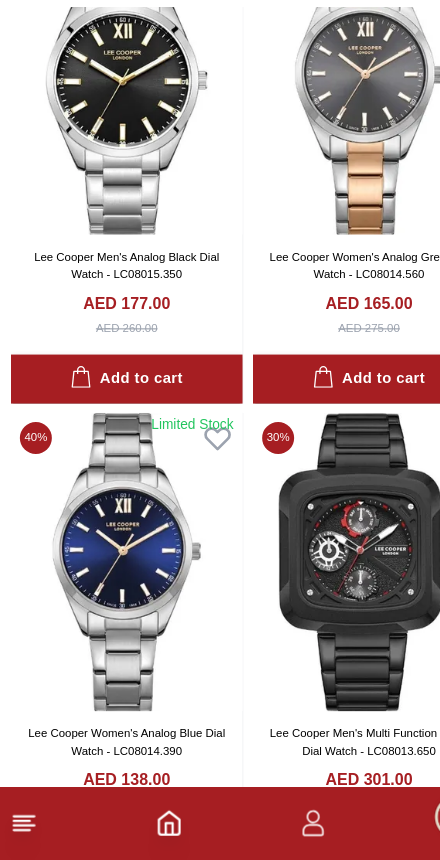 click 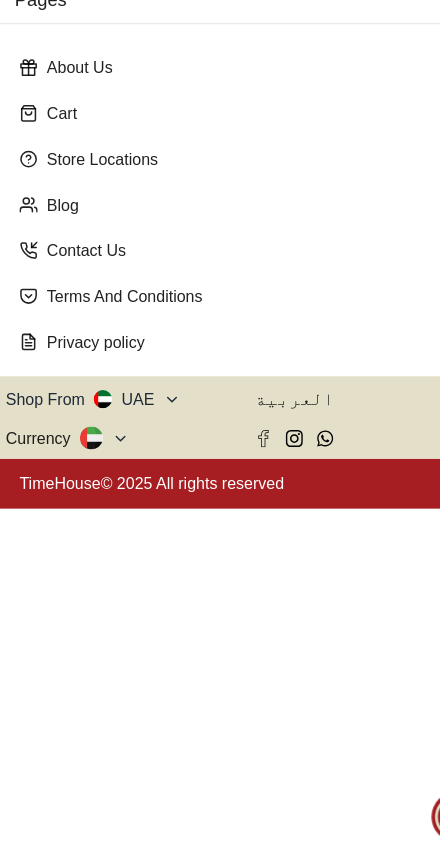 scroll, scrollTop: 552, scrollLeft: 0, axis: vertical 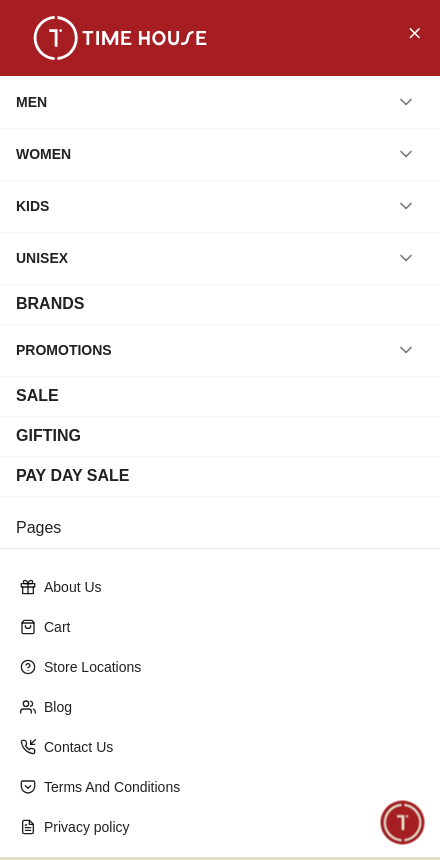 click on "PROMOTIONS" at bounding box center (64, 350) 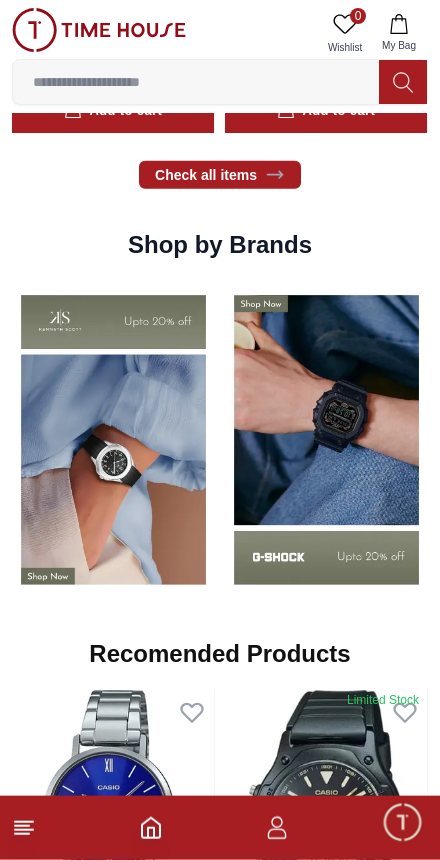 scroll, scrollTop: 1956, scrollLeft: 0, axis: vertical 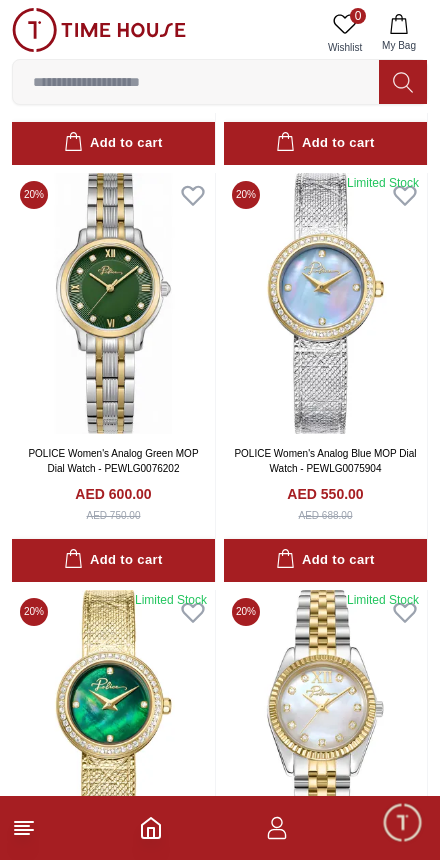 click 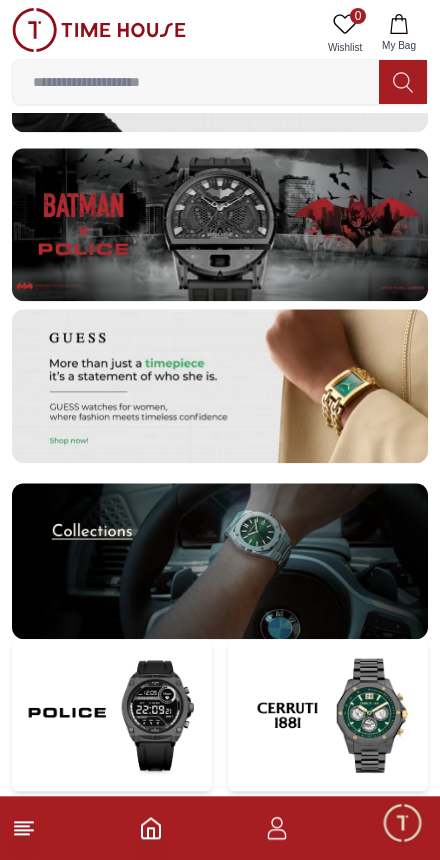 scroll, scrollTop: 4227, scrollLeft: 0, axis: vertical 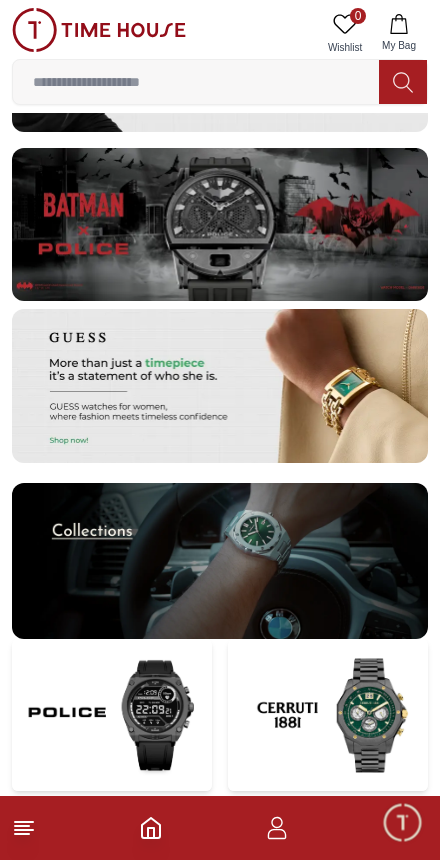 click at bounding box center (220, 561) 